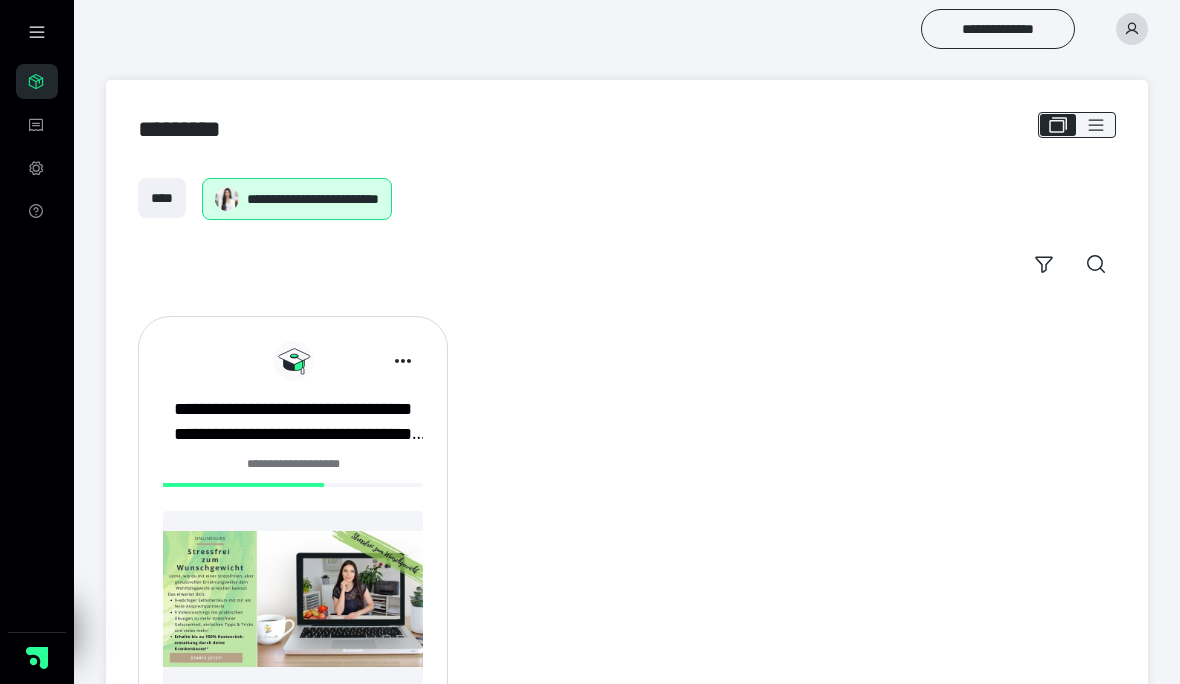 scroll, scrollTop: 0, scrollLeft: 0, axis: both 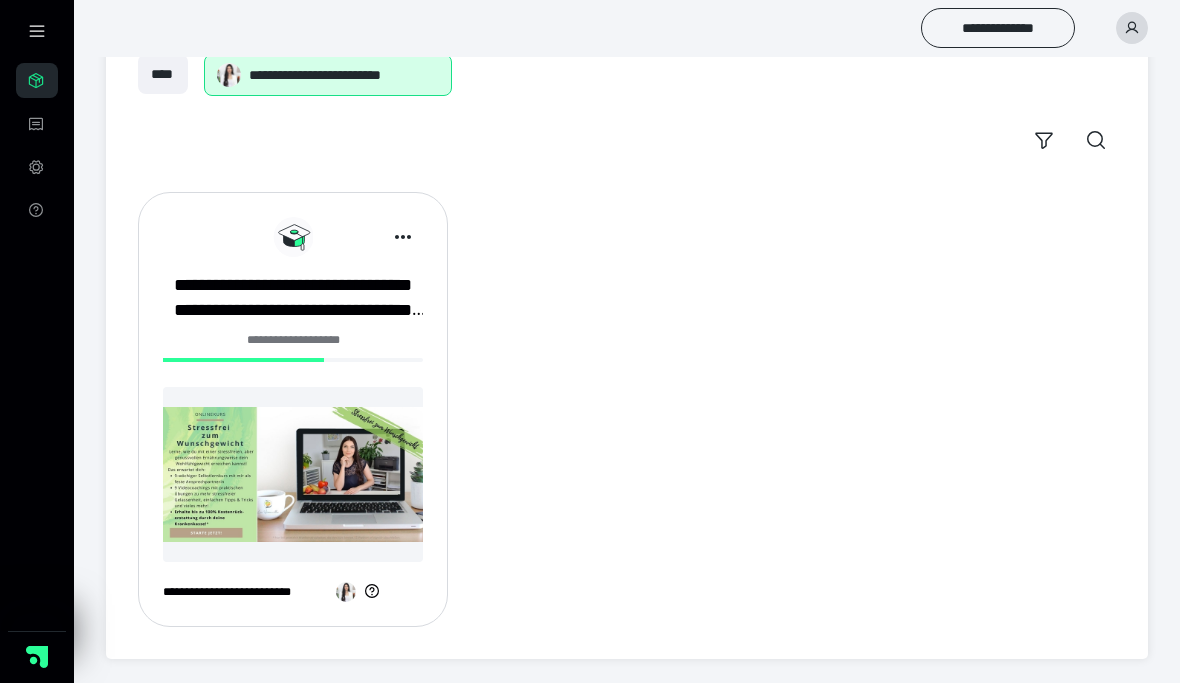click at bounding box center (293, 475) 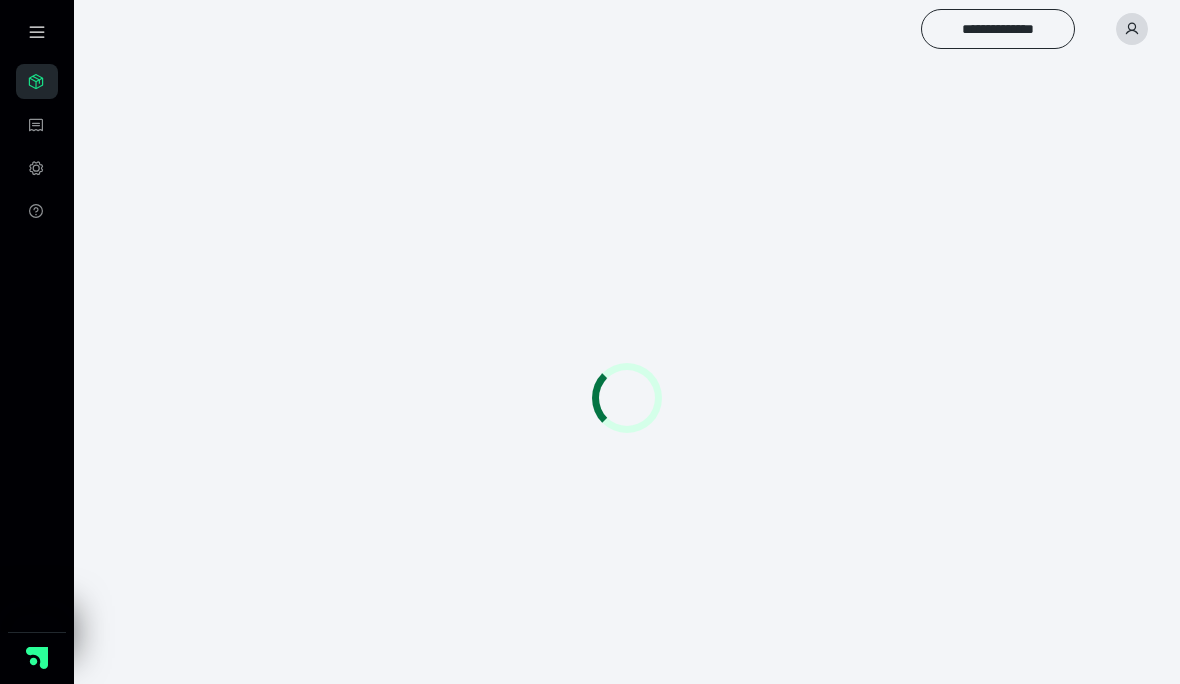 scroll, scrollTop: 0, scrollLeft: 0, axis: both 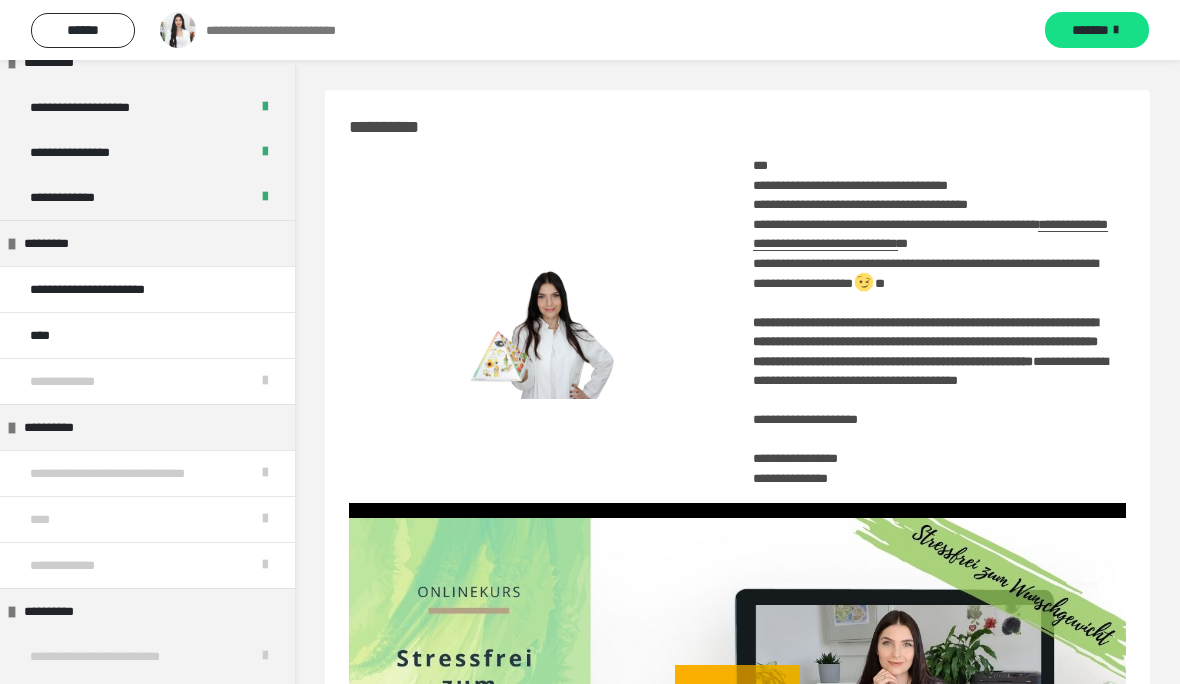 click on "*********" at bounding box center [147, 243] 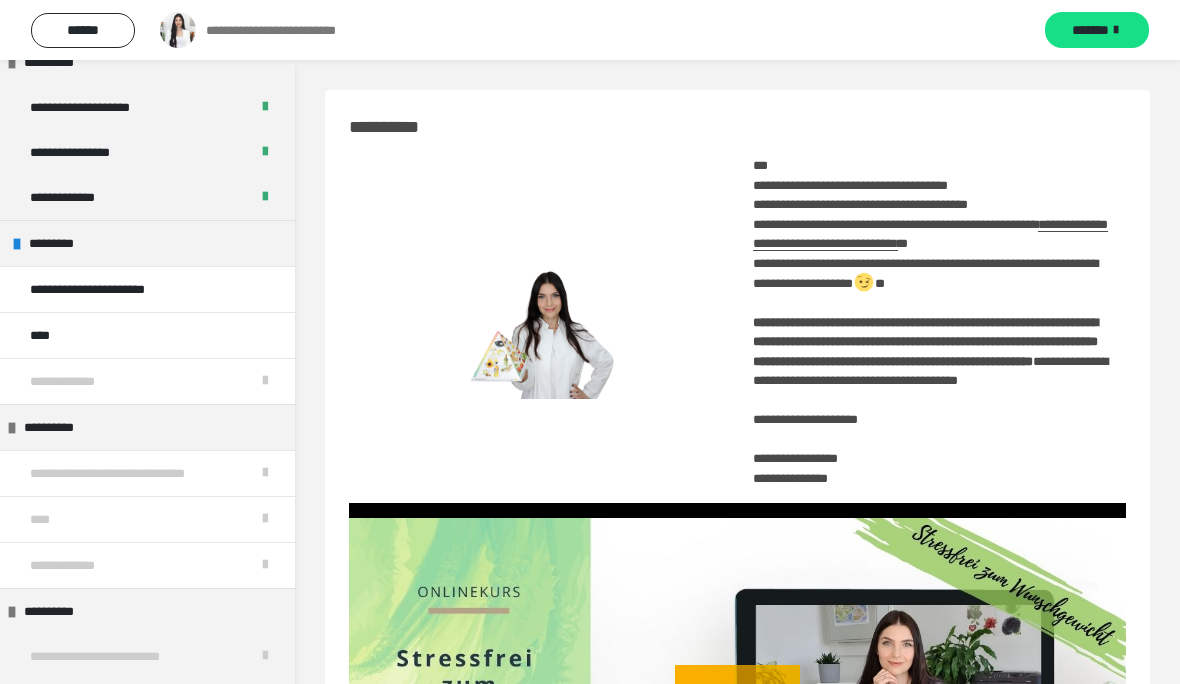 click on "**********" at bounding box center [104, 289] 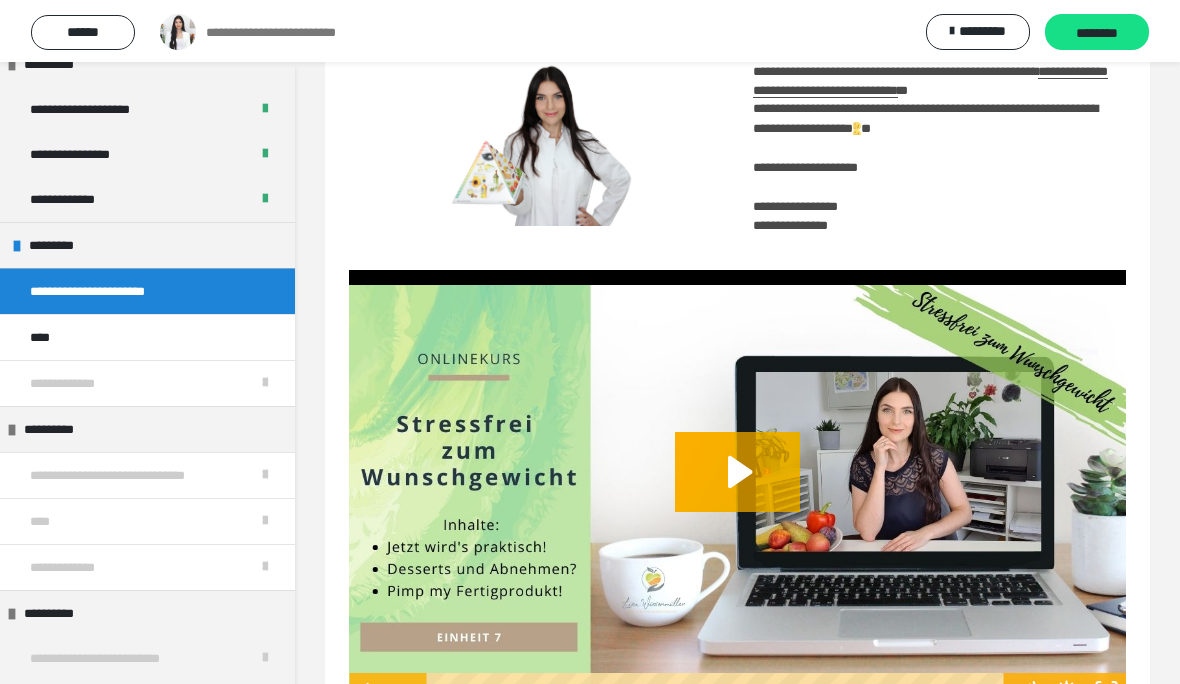 click 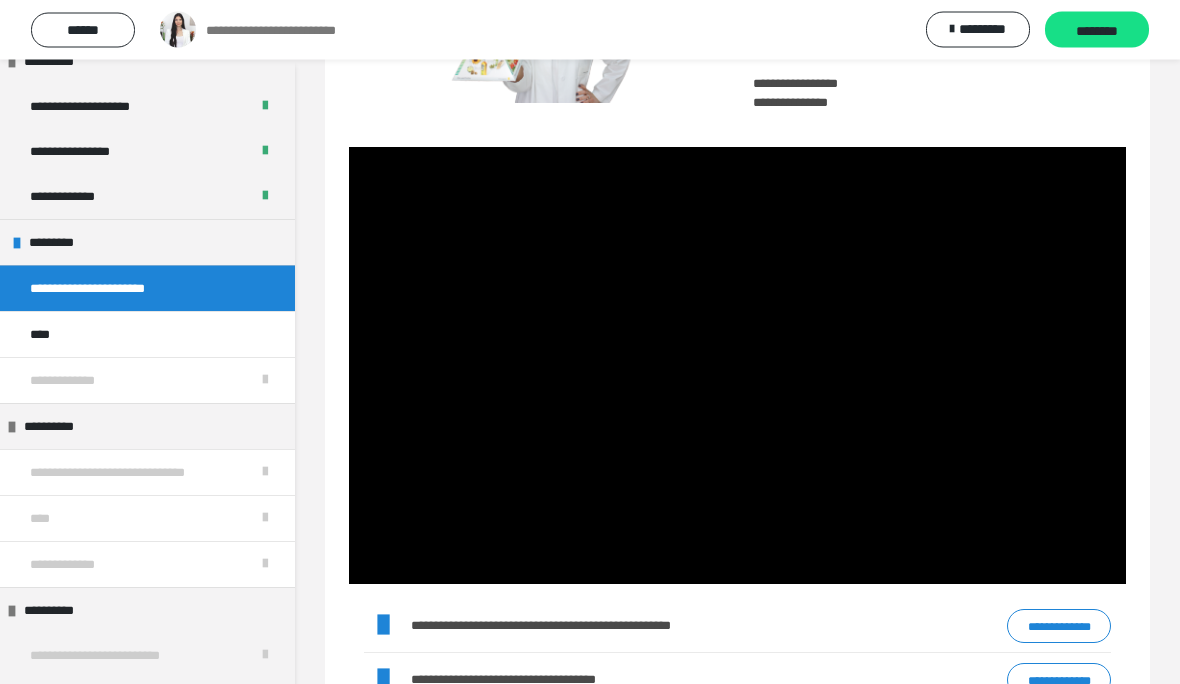scroll, scrollTop: 273, scrollLeft: 0, axis: vertical 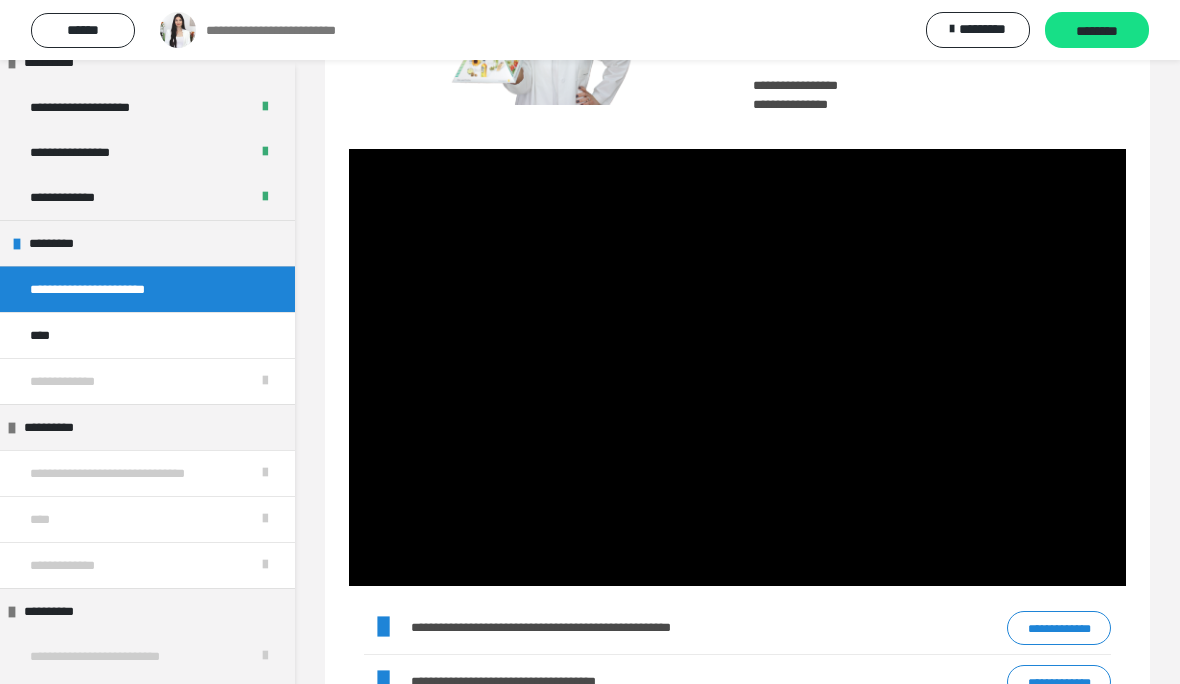 click on "**********" at bounding box center [644, 681] 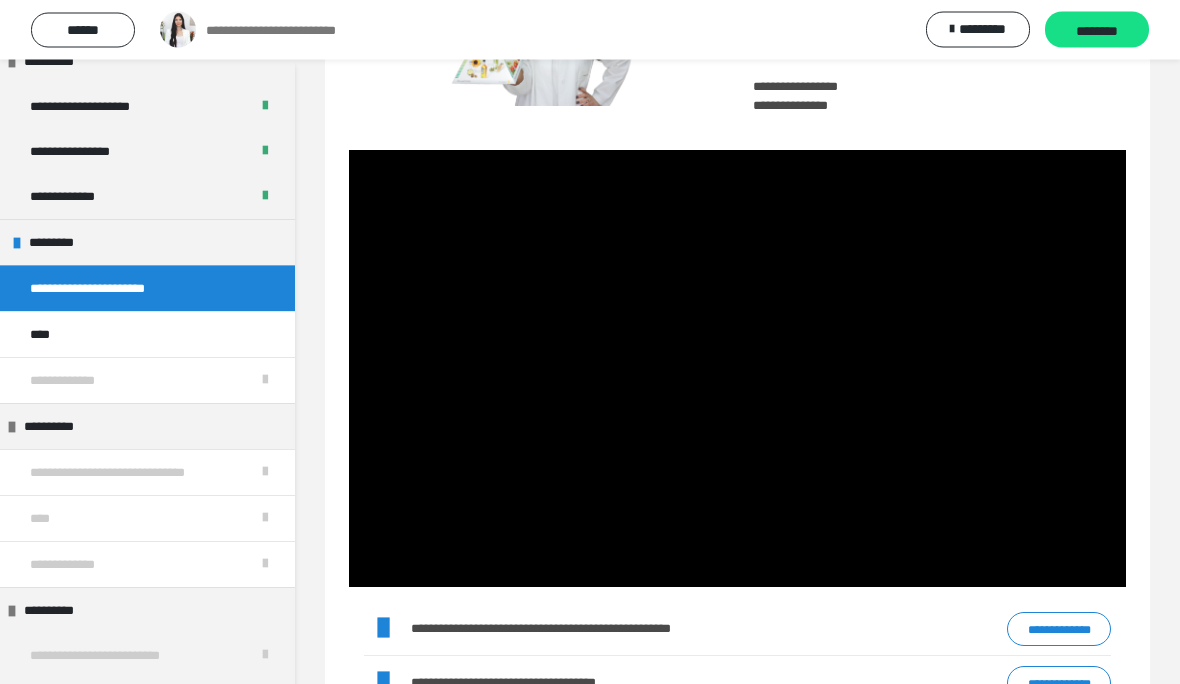 scroll, scrollTop: 272, scrollLeft: 0, axis: vertical 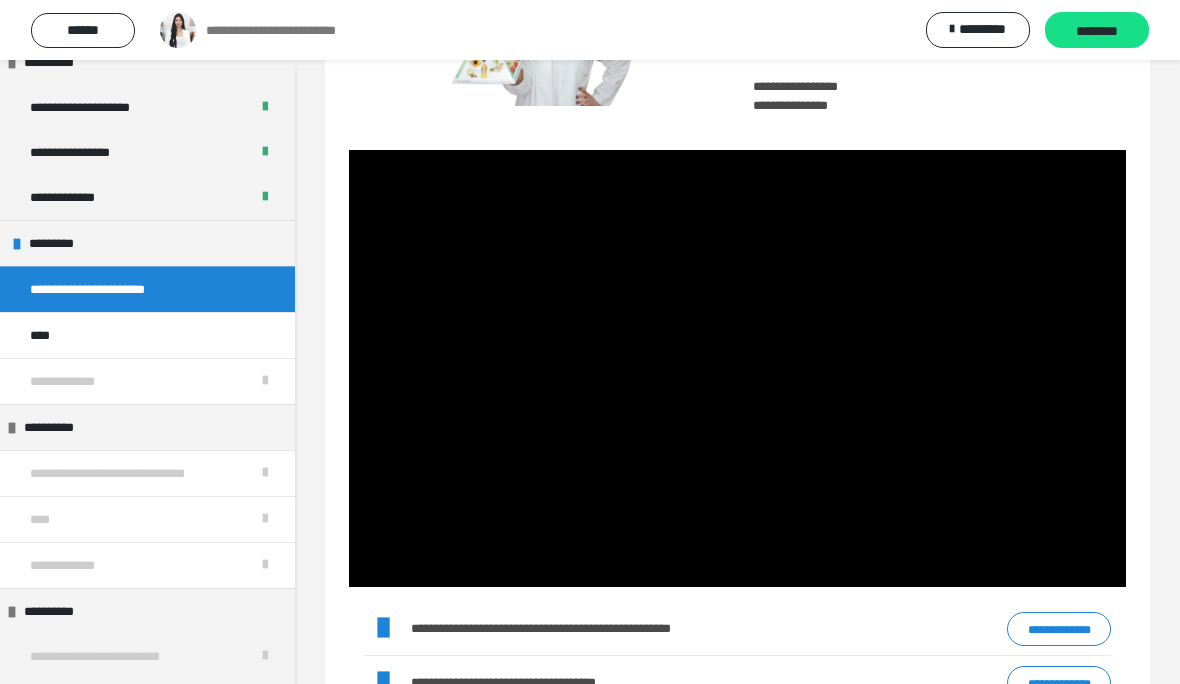 click on "**********" at bounding box center (737, 683) 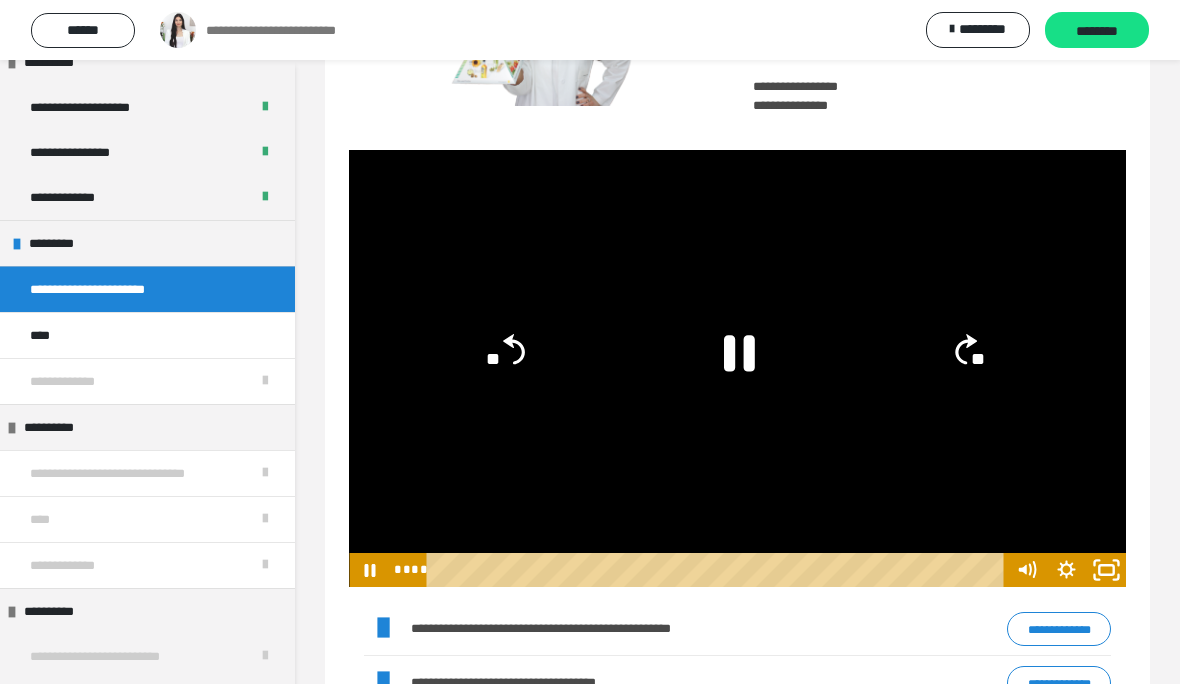 click 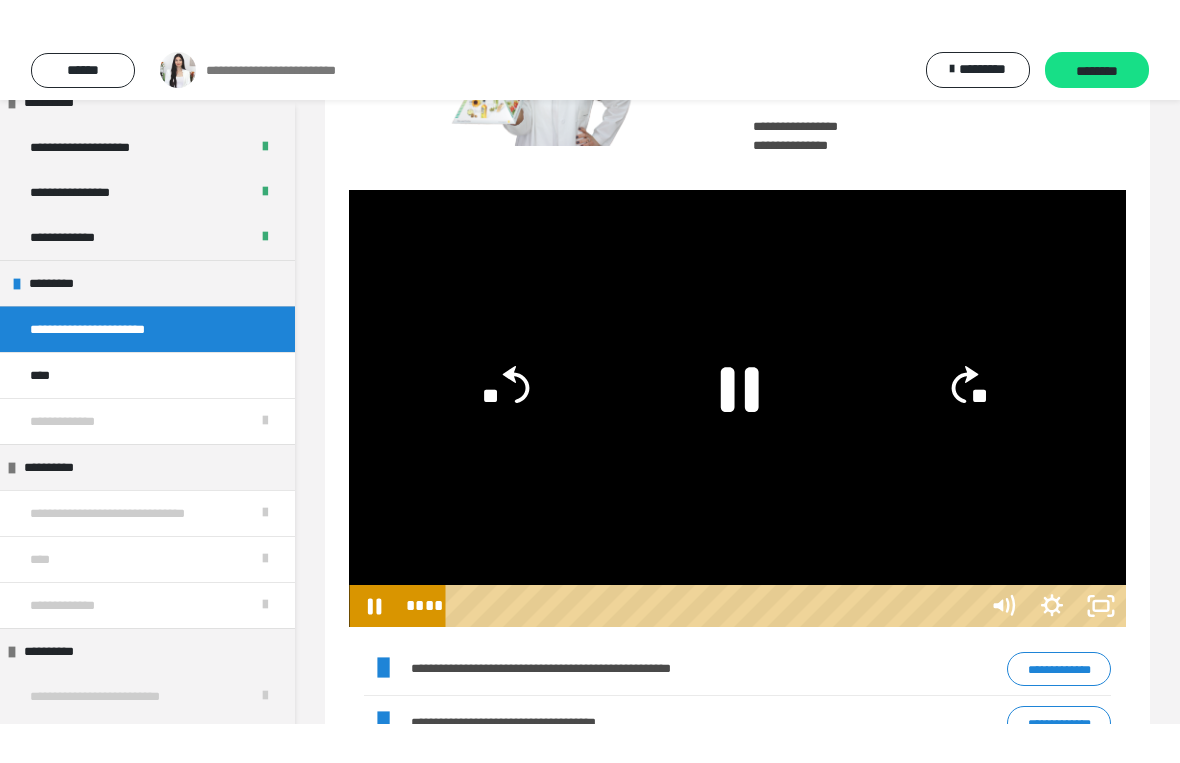 scroll, scrollTop: 24, scrollLeft: 0, axis: vertical 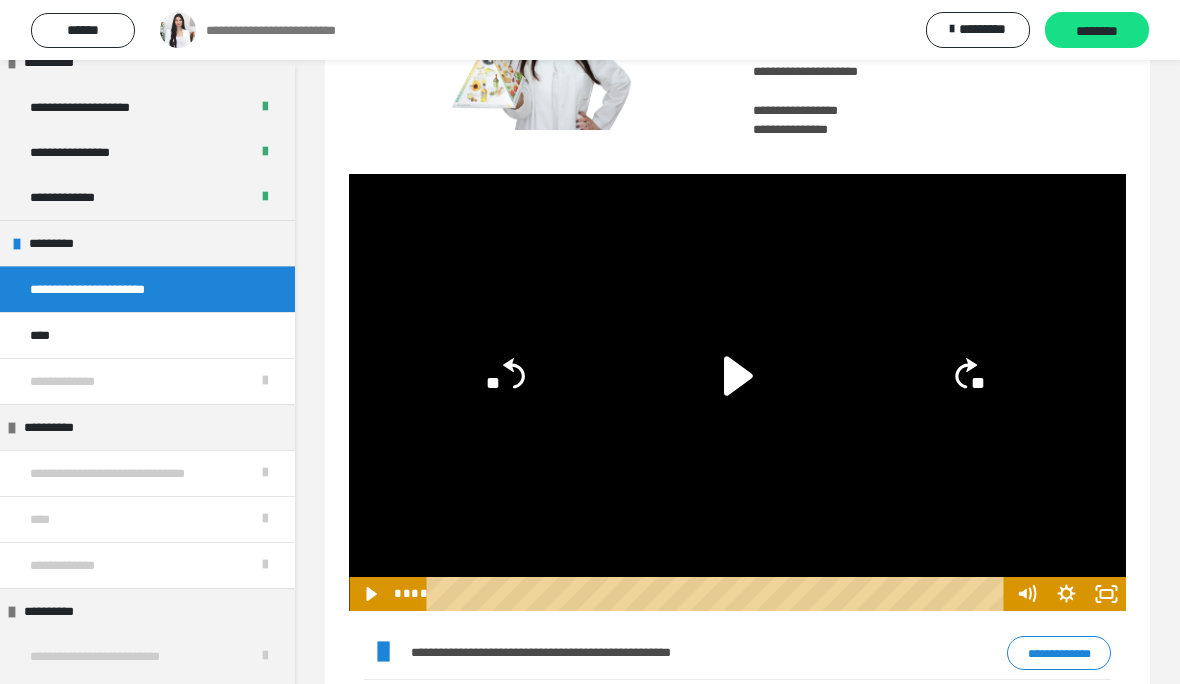click 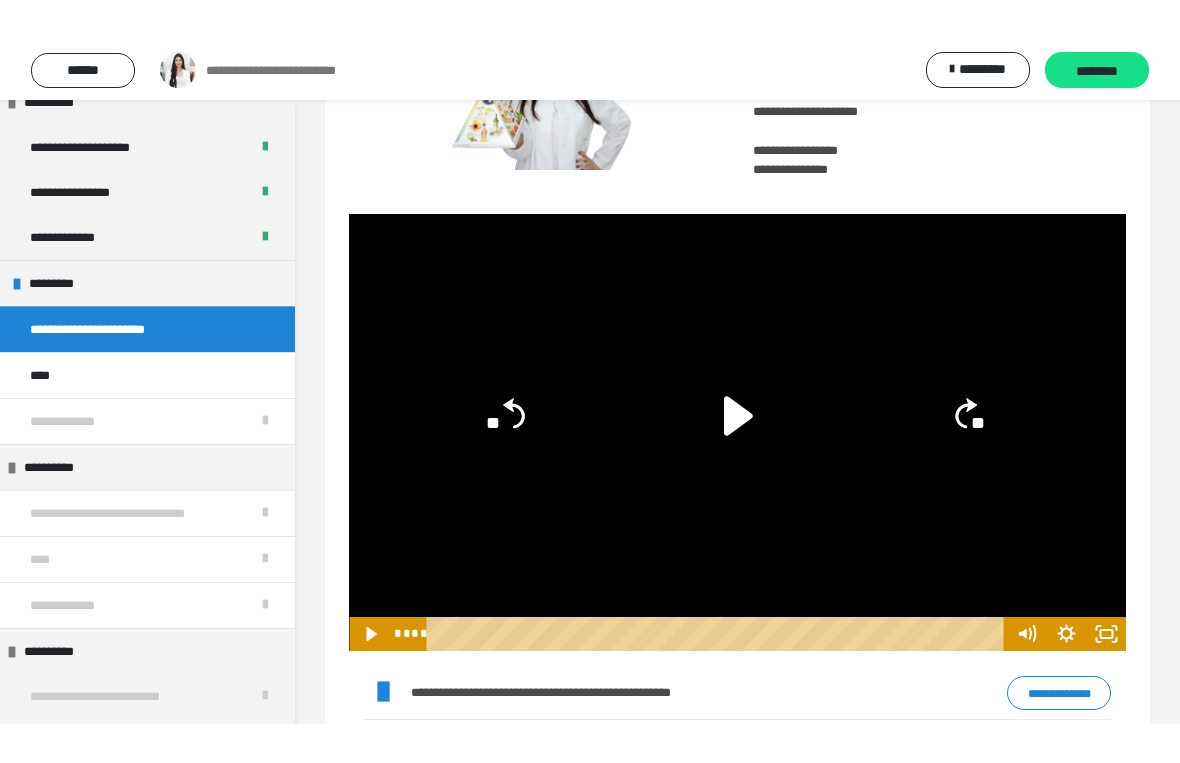 scroll, scrollTop: 24, scrollLeft: 0, axis: vertical 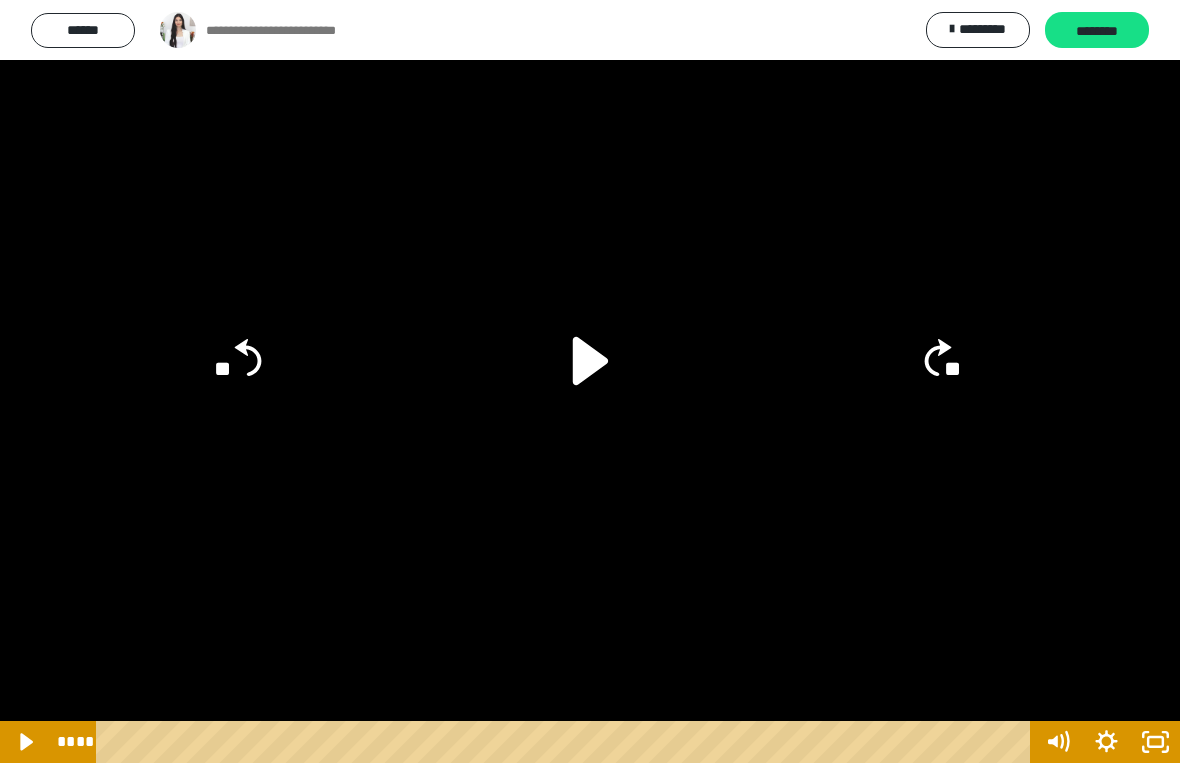 click 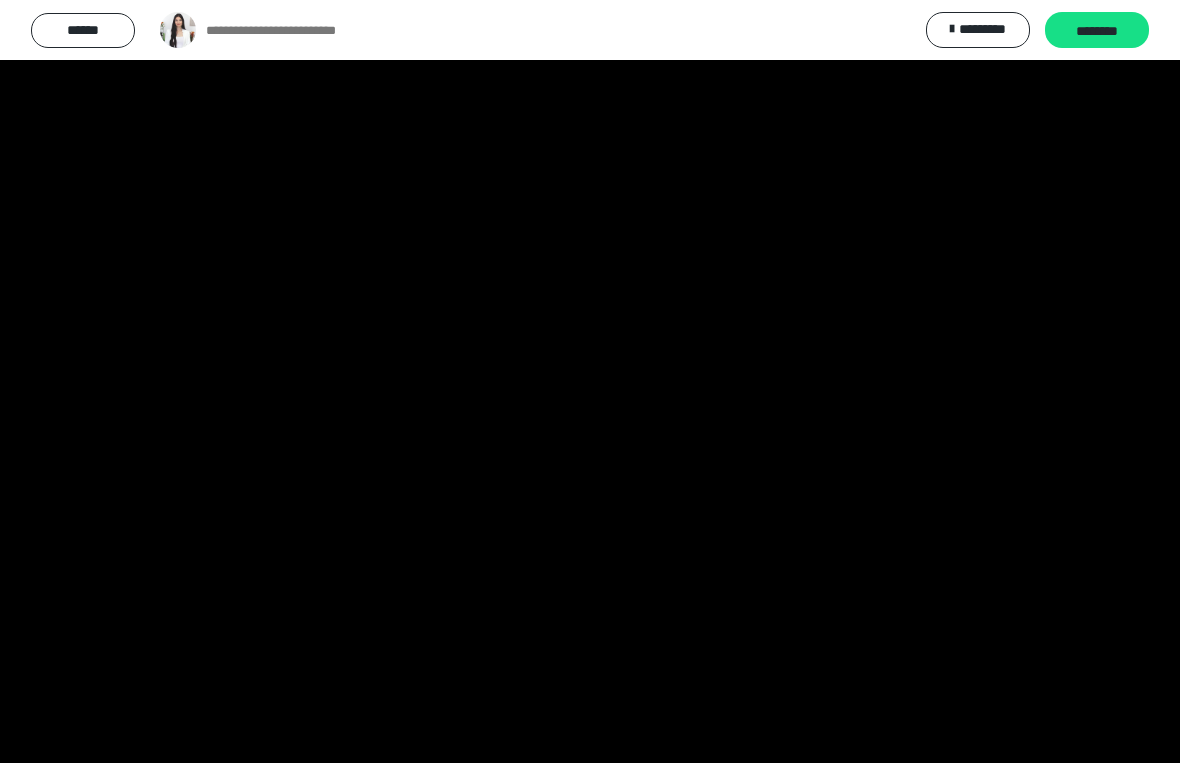 click at bounding box center (590, 381) 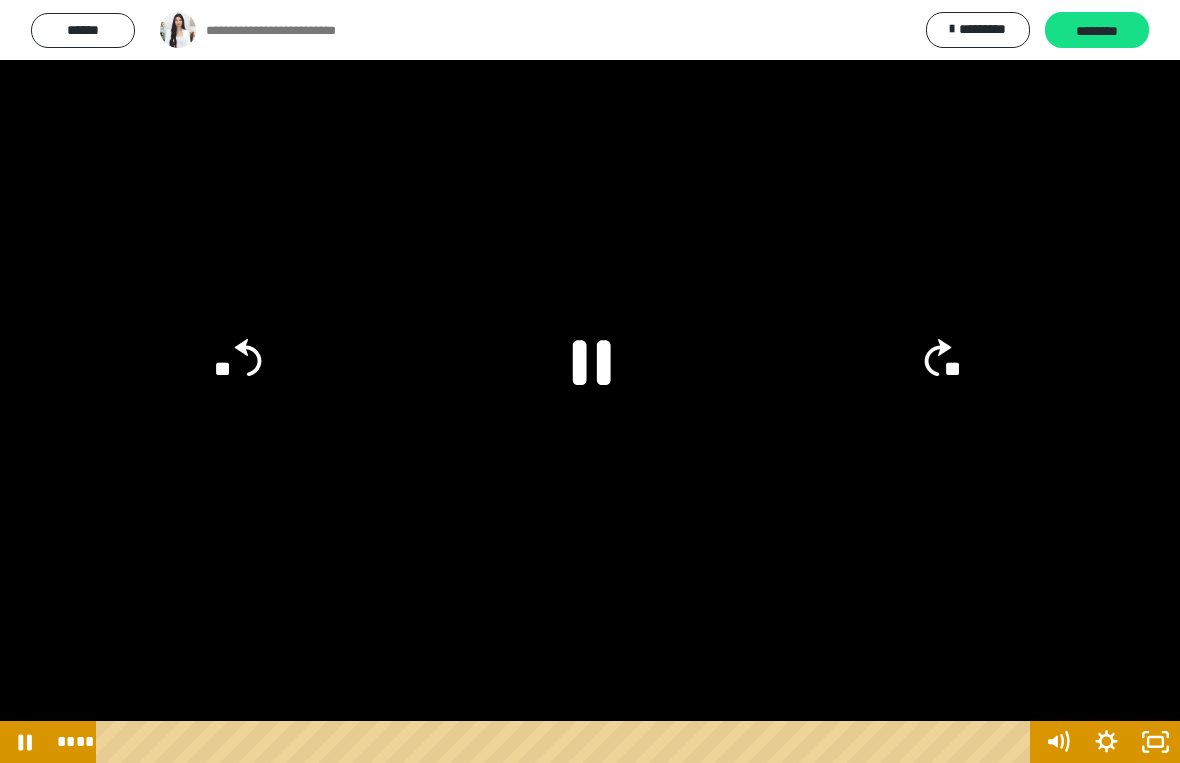 click 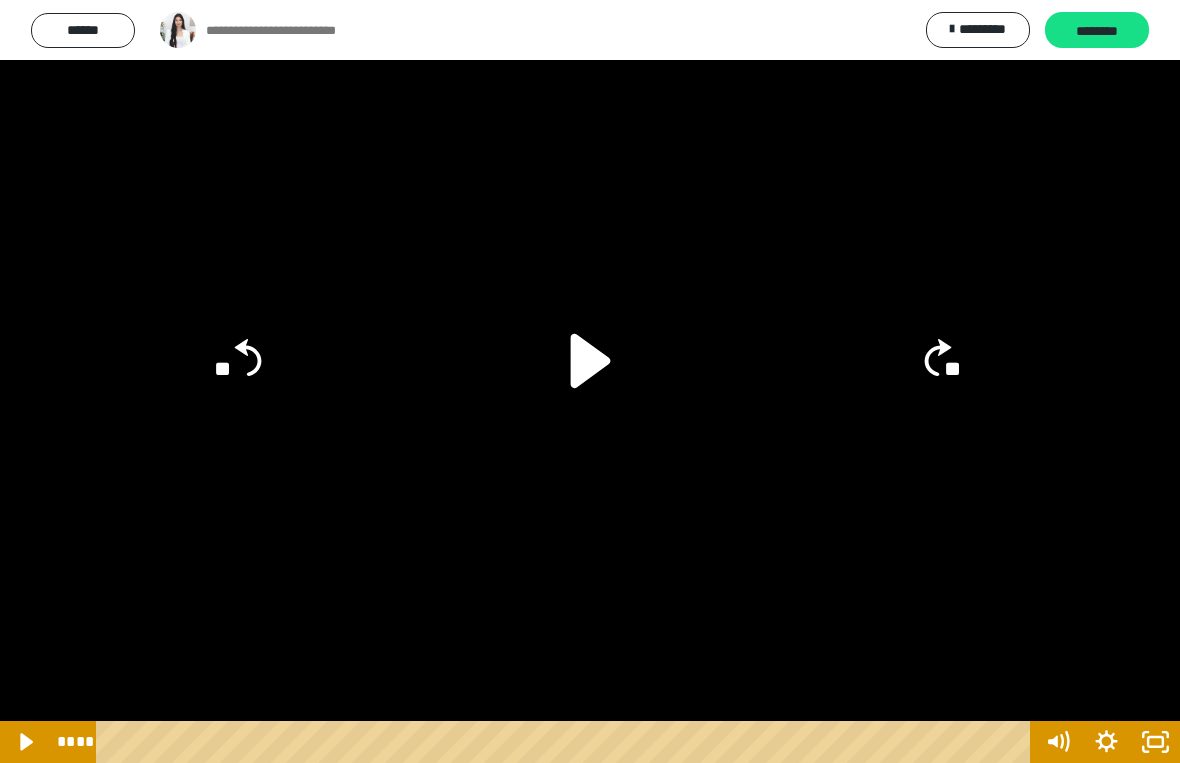 click 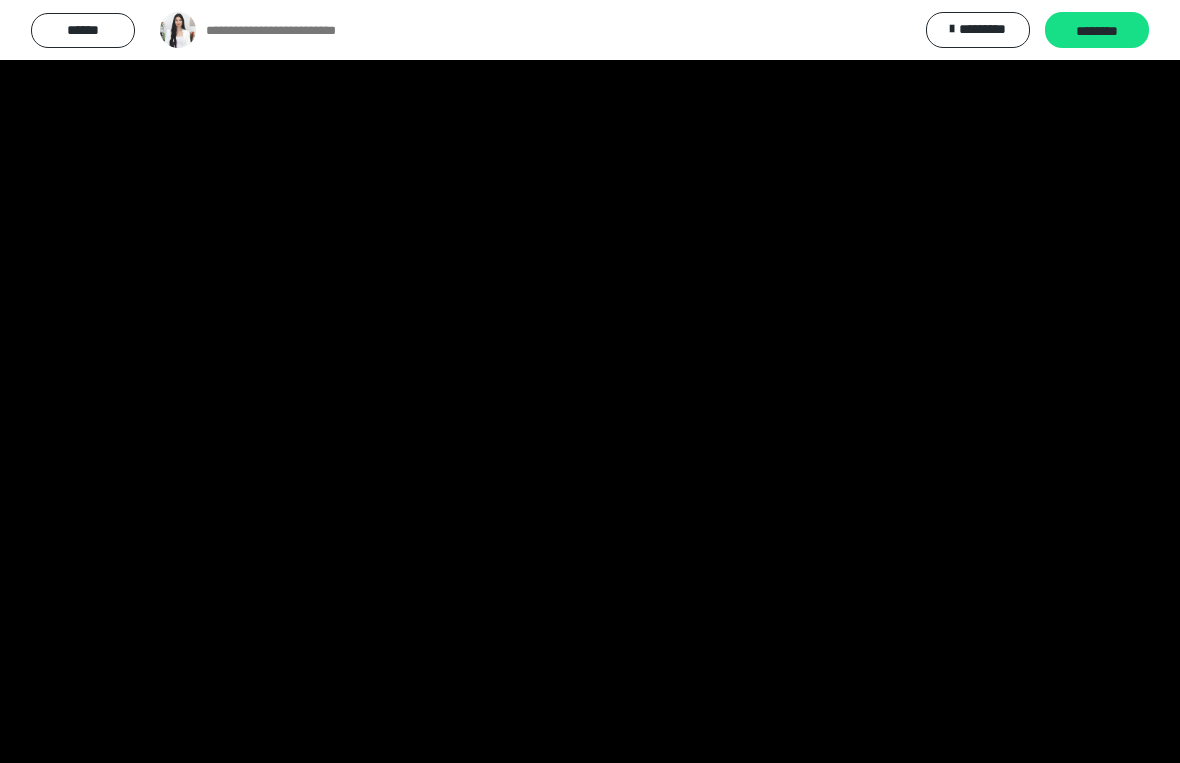 click at bounding box center [590, 381] 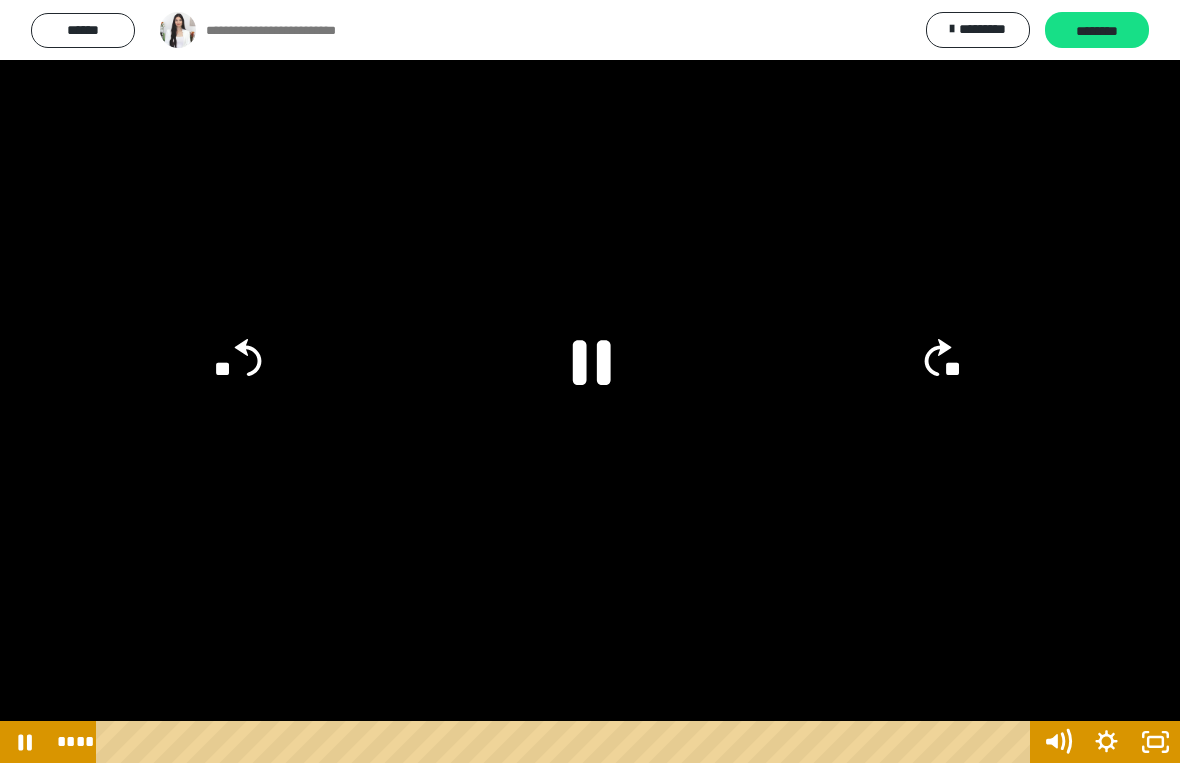 click 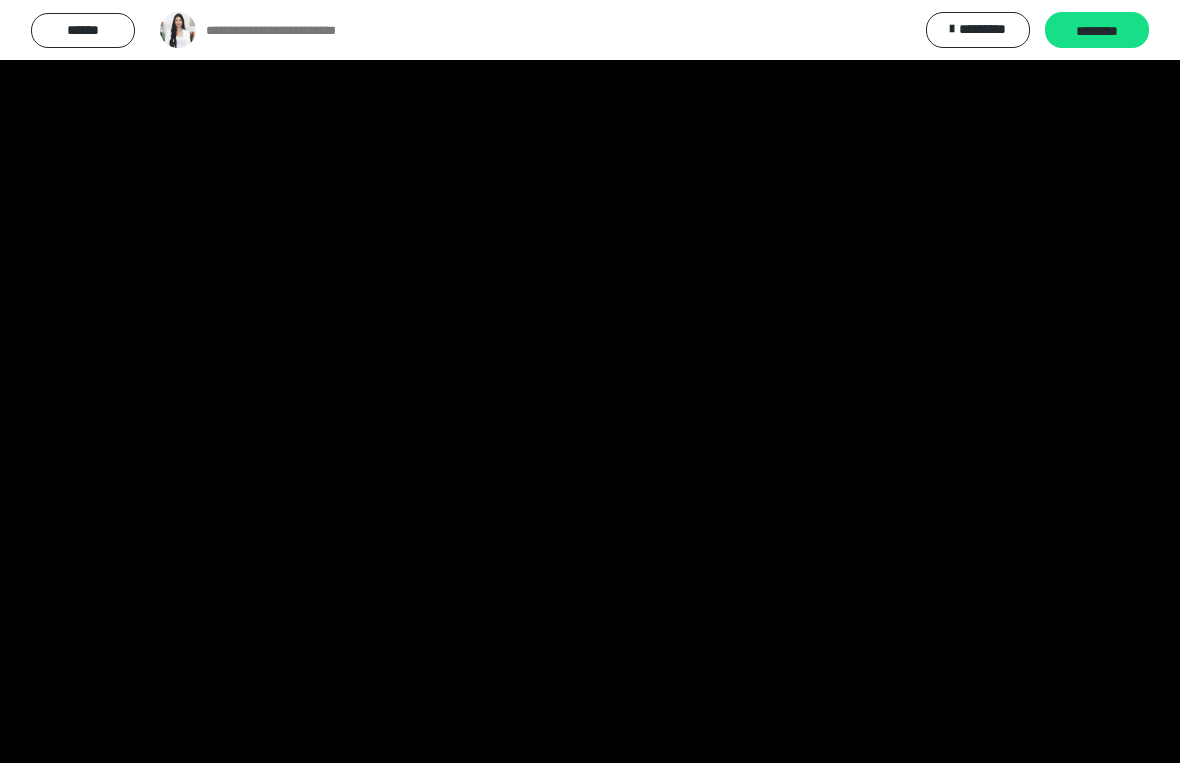 click at bounding box center [590, 381] 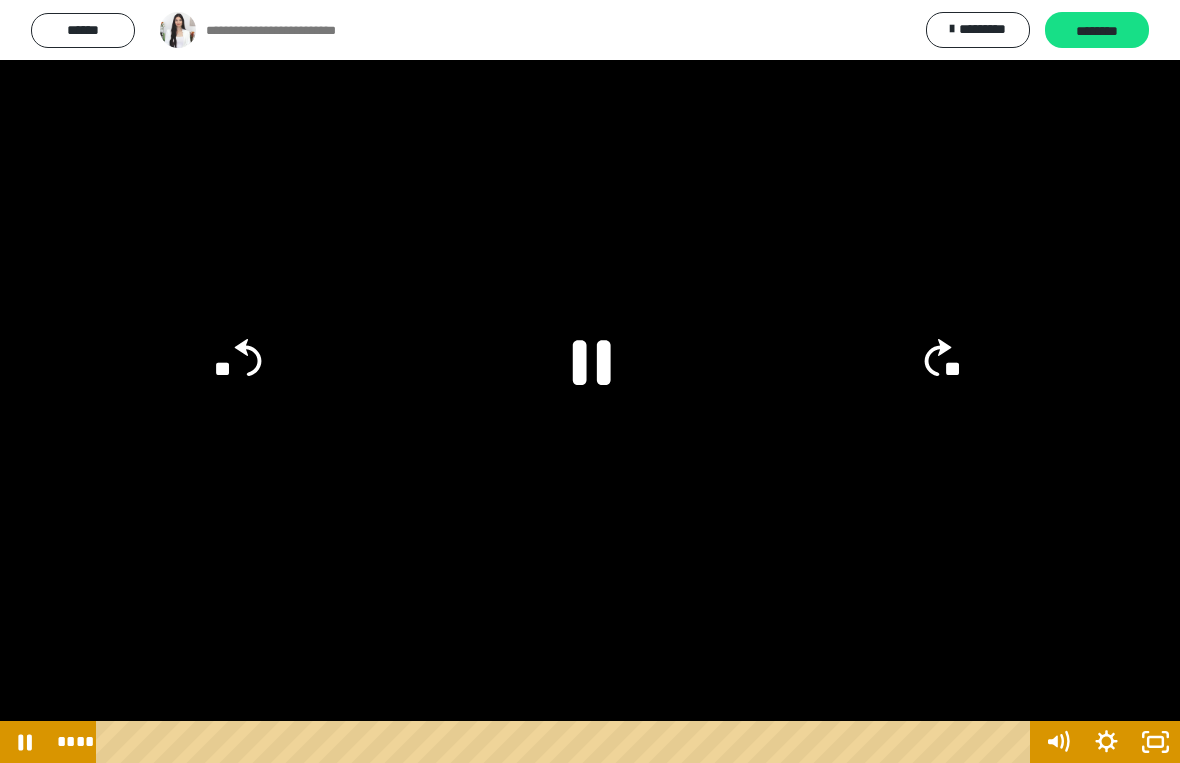 click on "**" 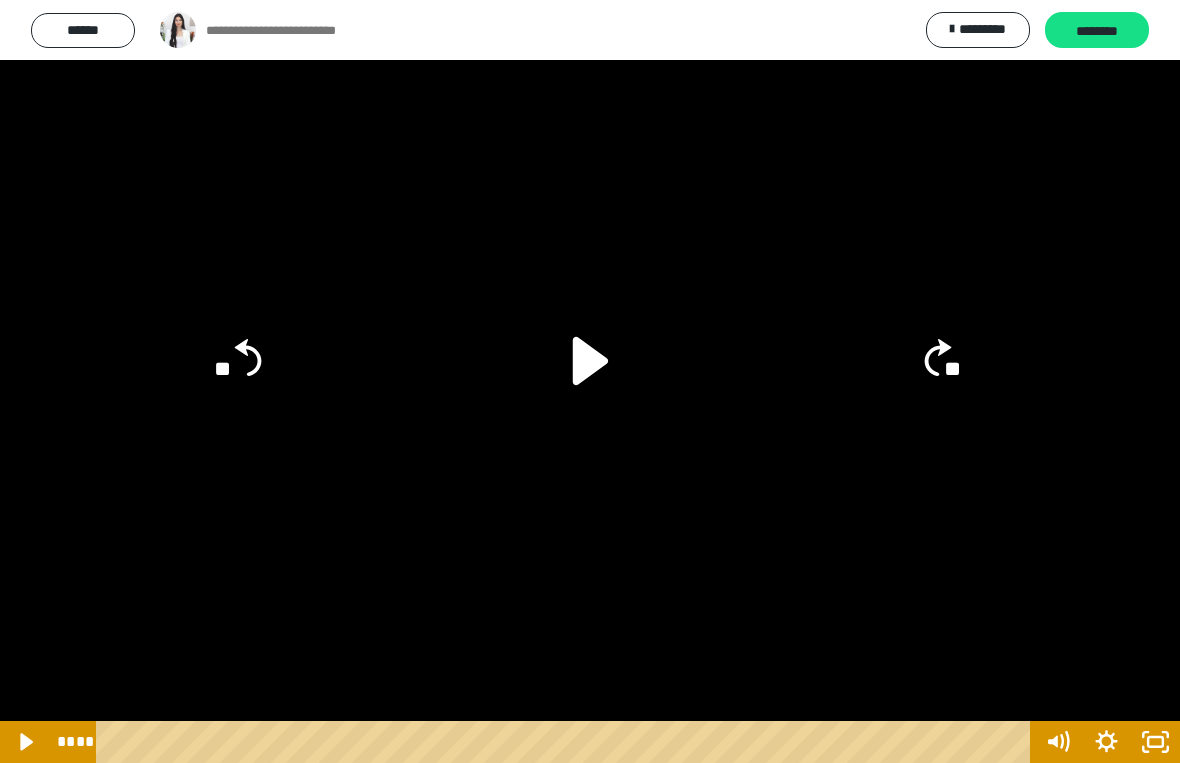 click on "**" 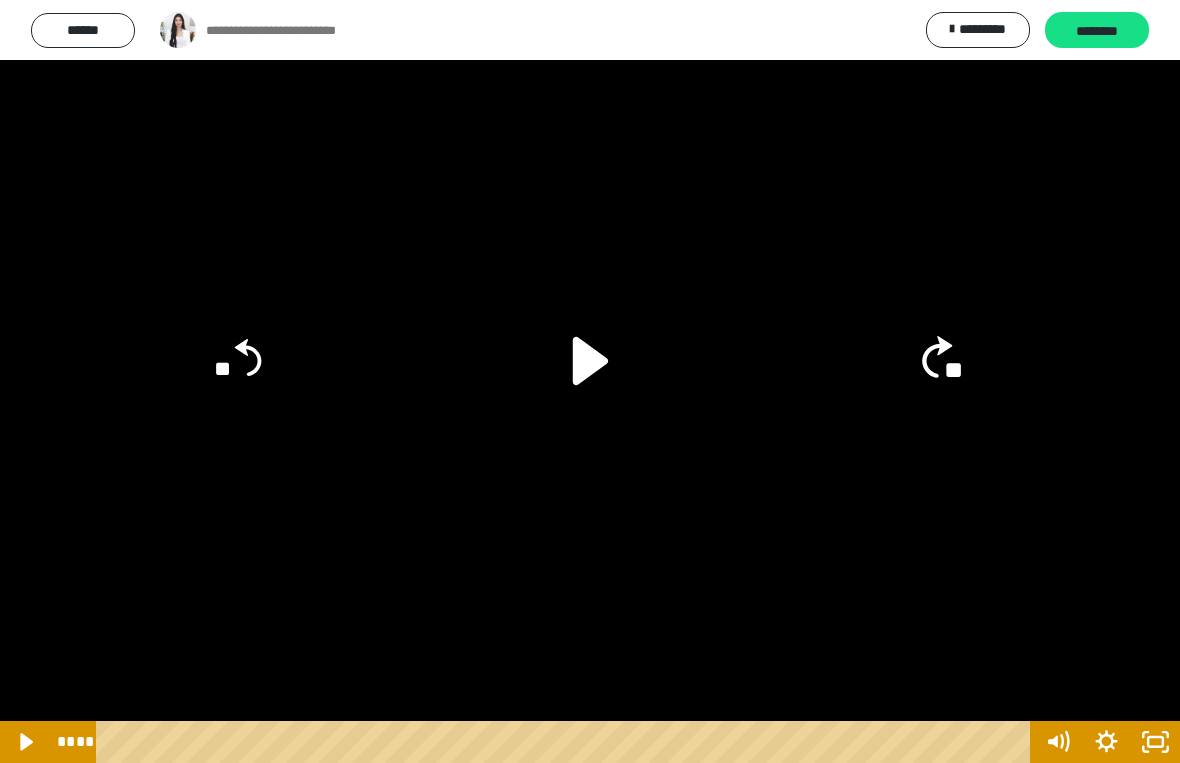 click on "**" 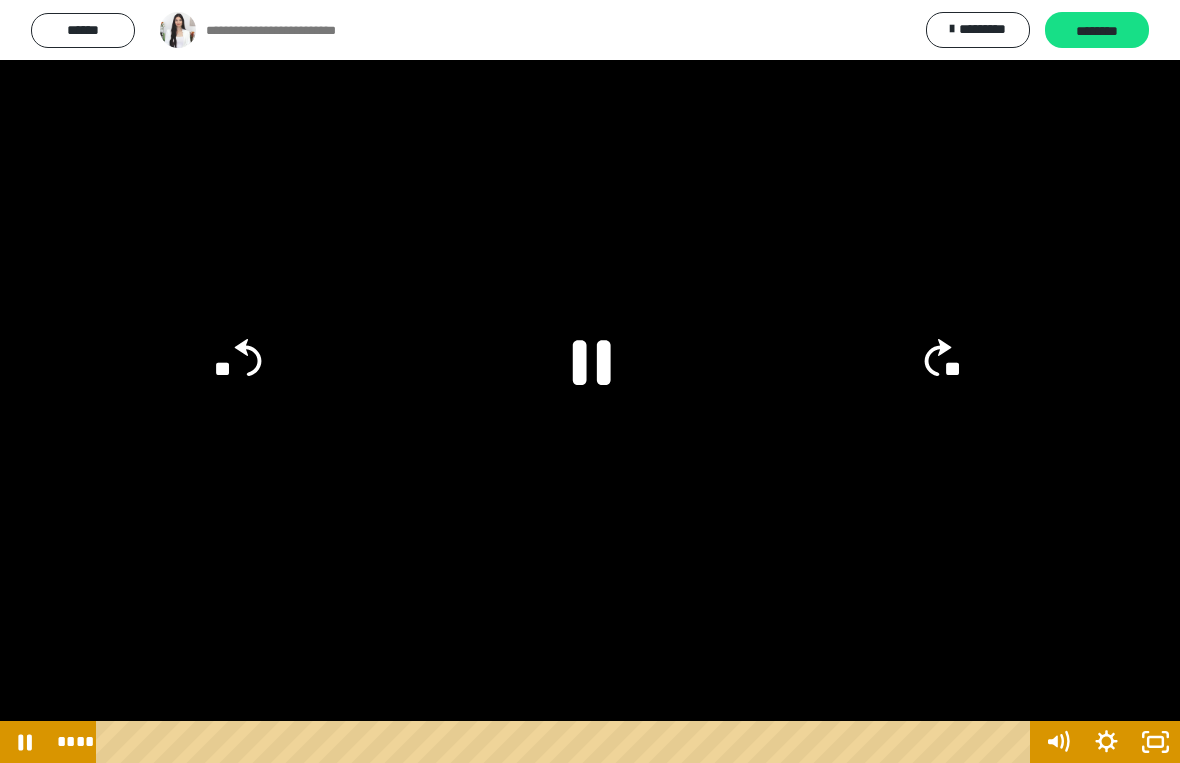 click 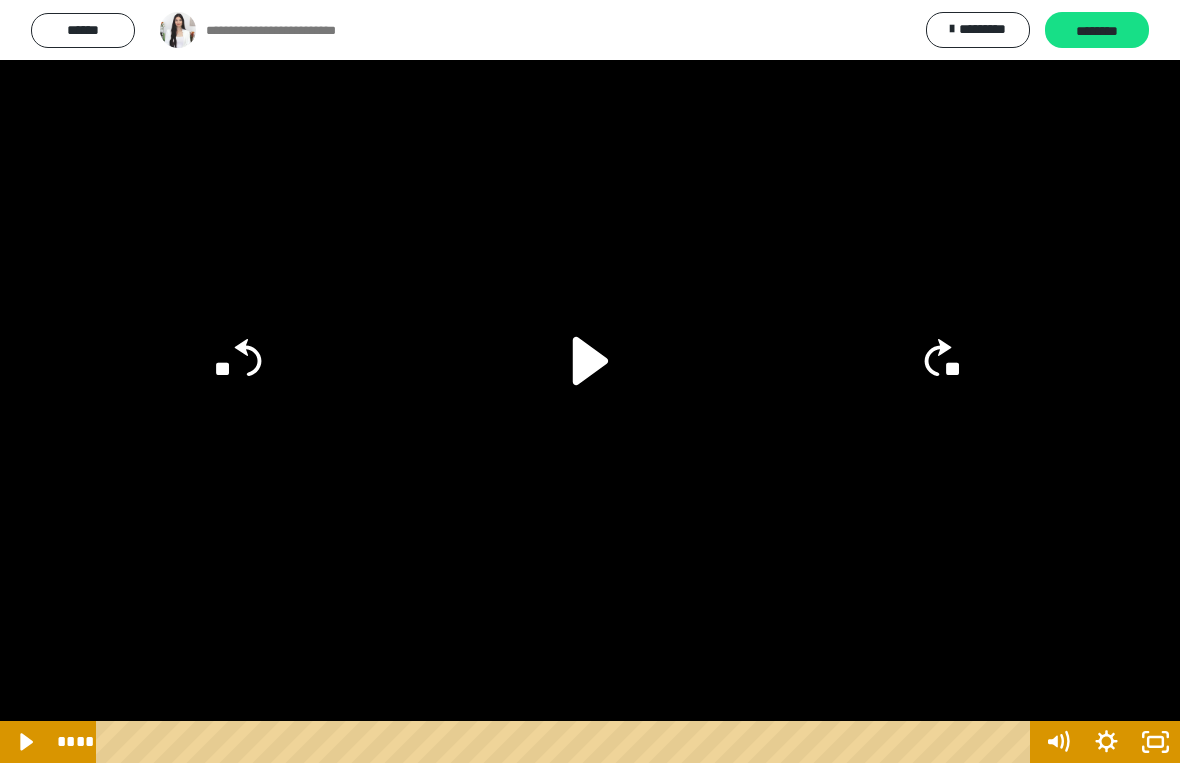 click 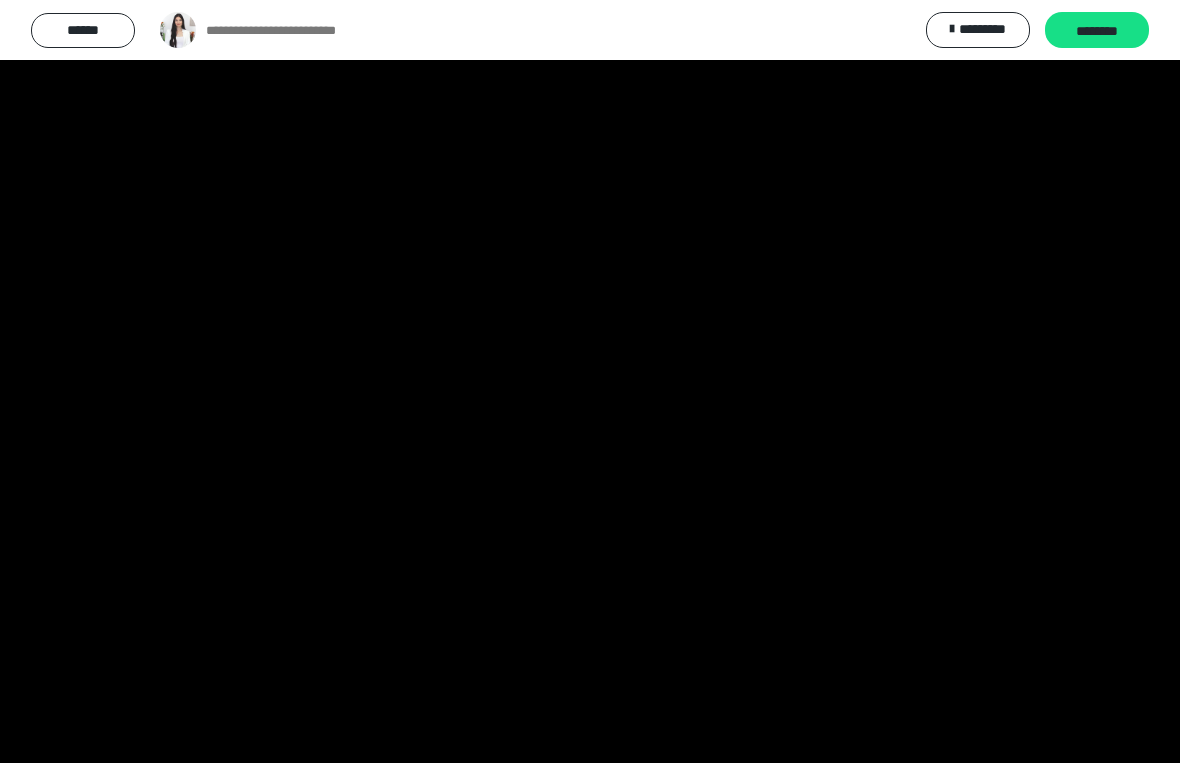 click at bounding box center [590, 381] 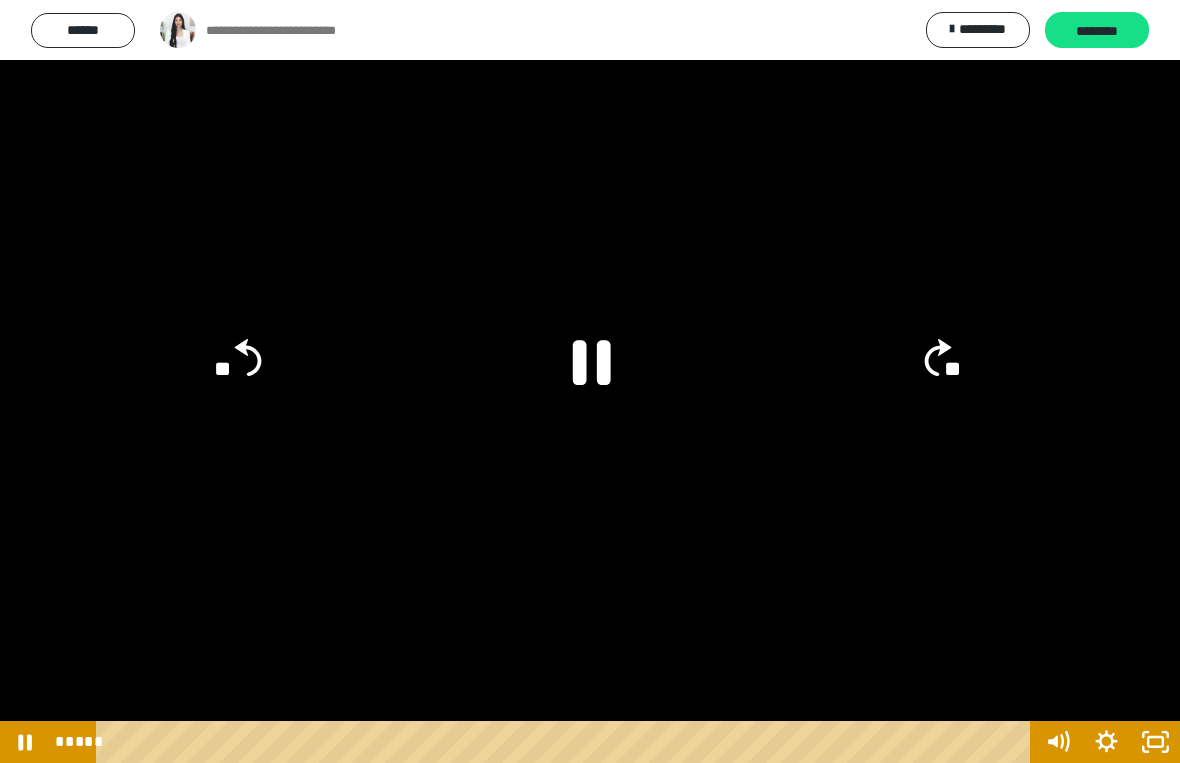 click 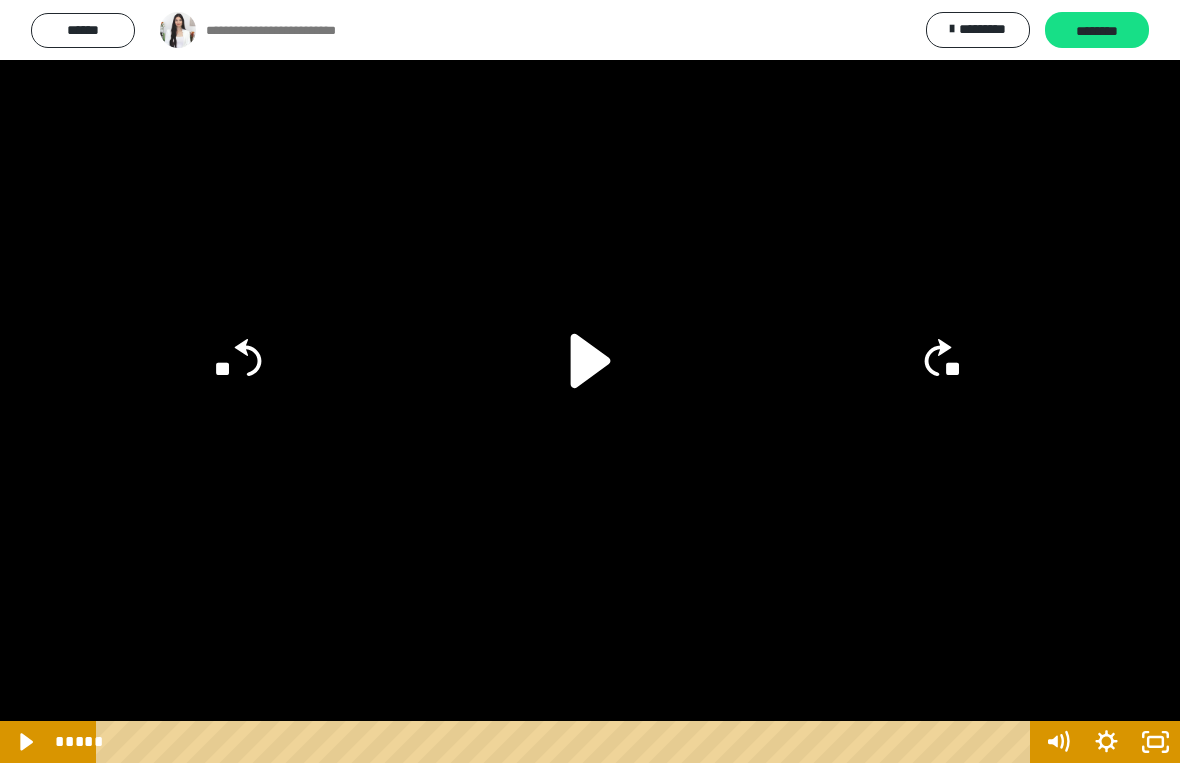 click 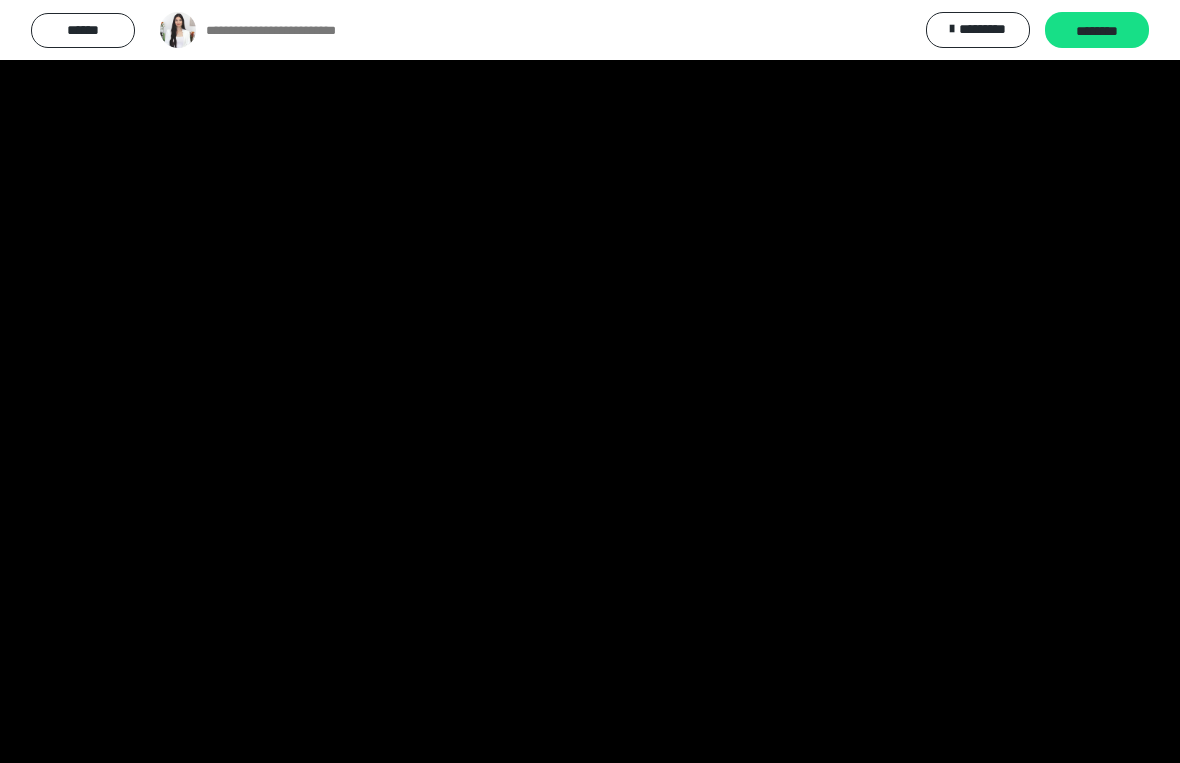 click at bounding box center (590, 381) 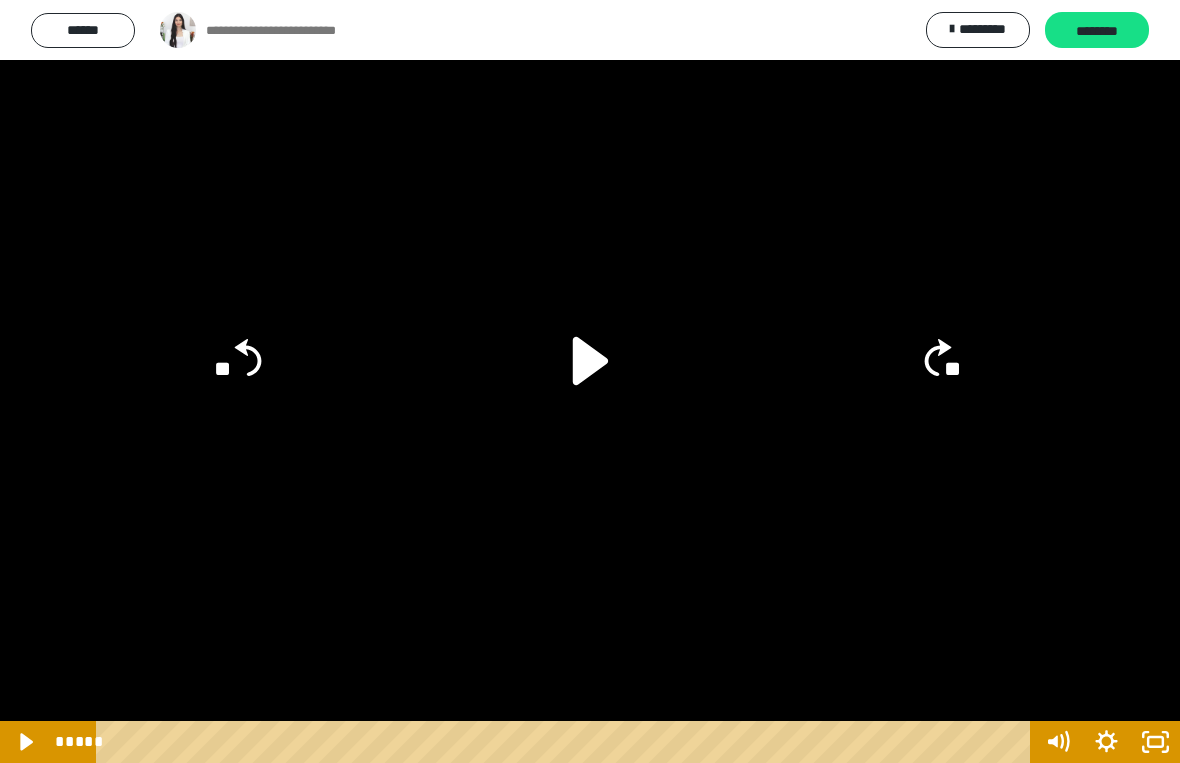 click 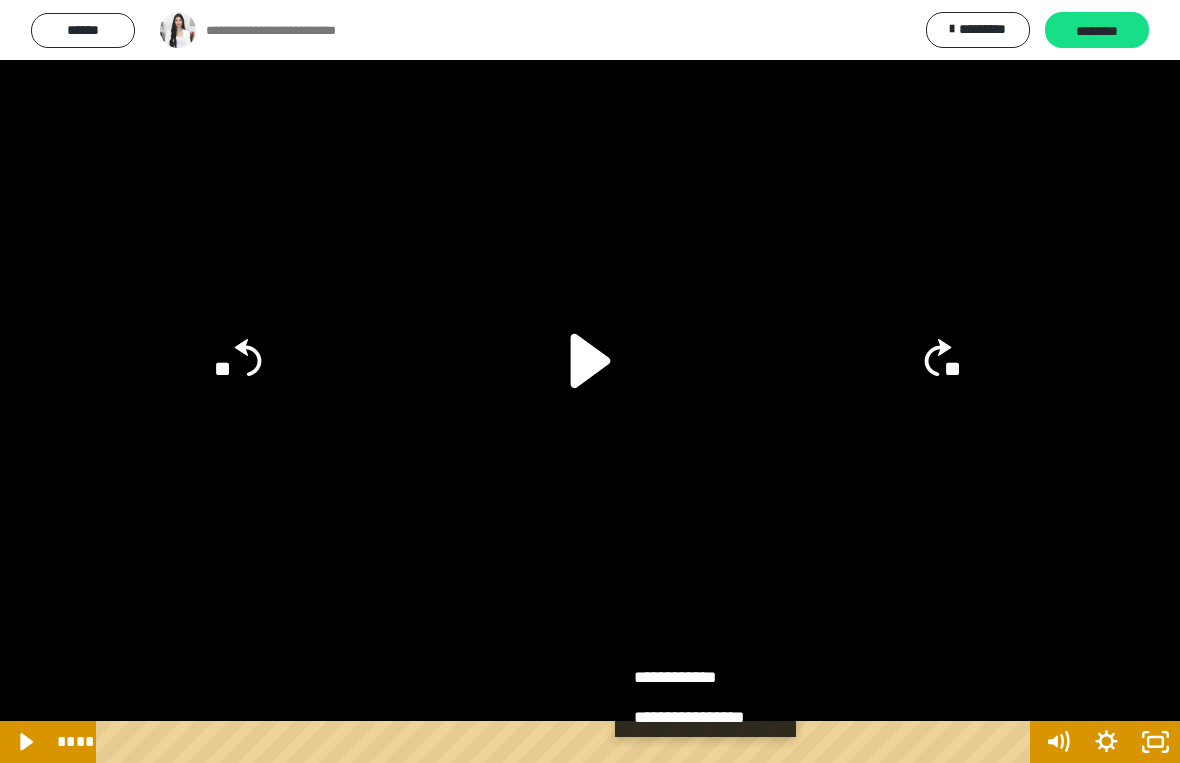 click 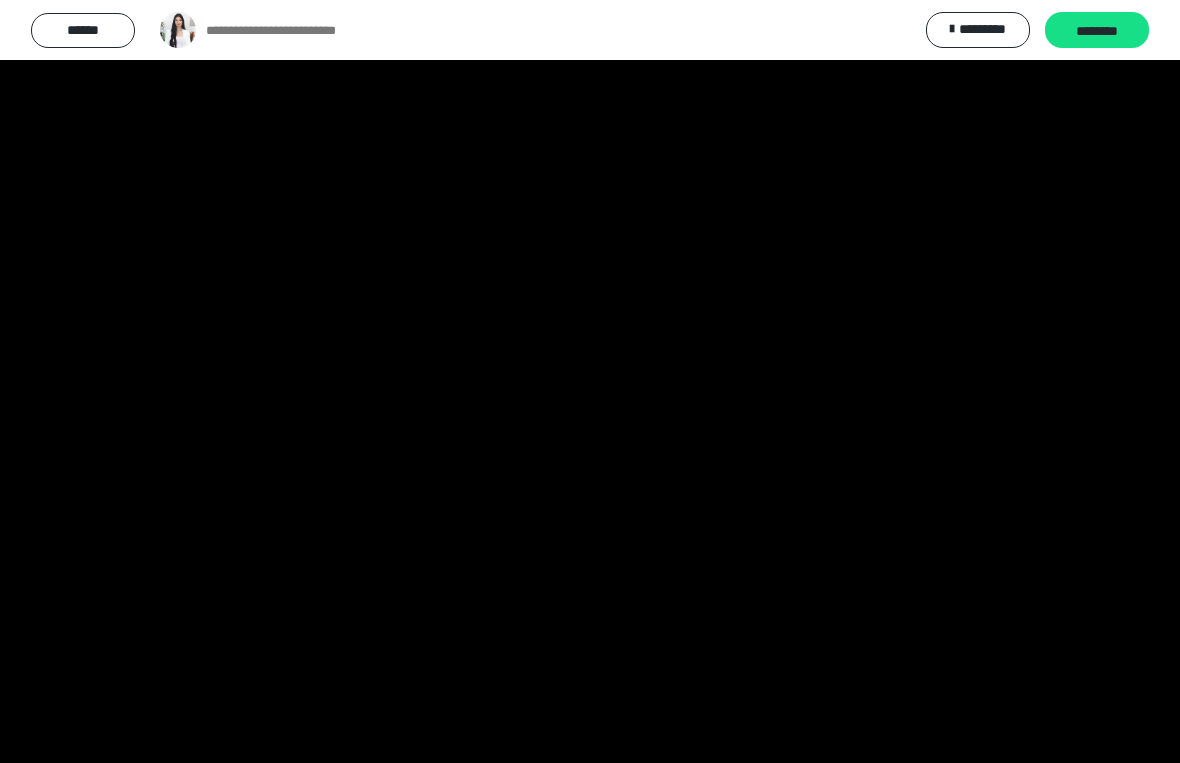 click at bounding box center [590, 381] 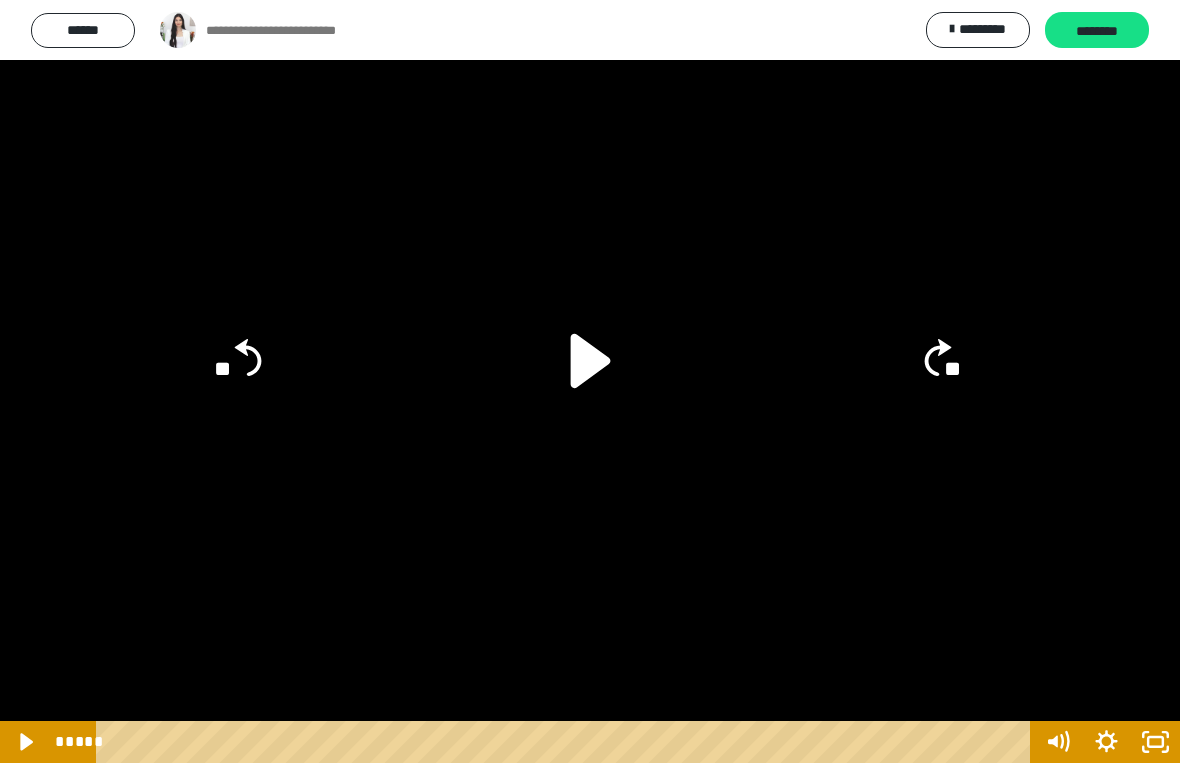 click 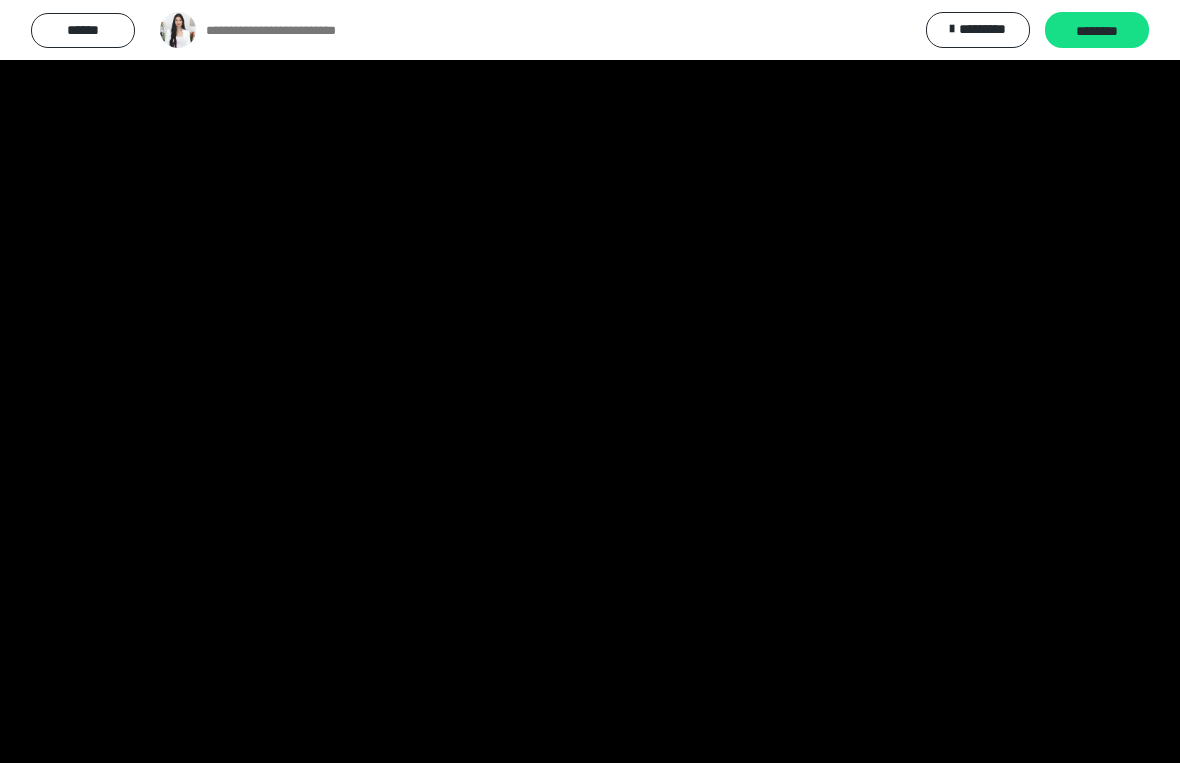 click at bounding box center [590, 381] 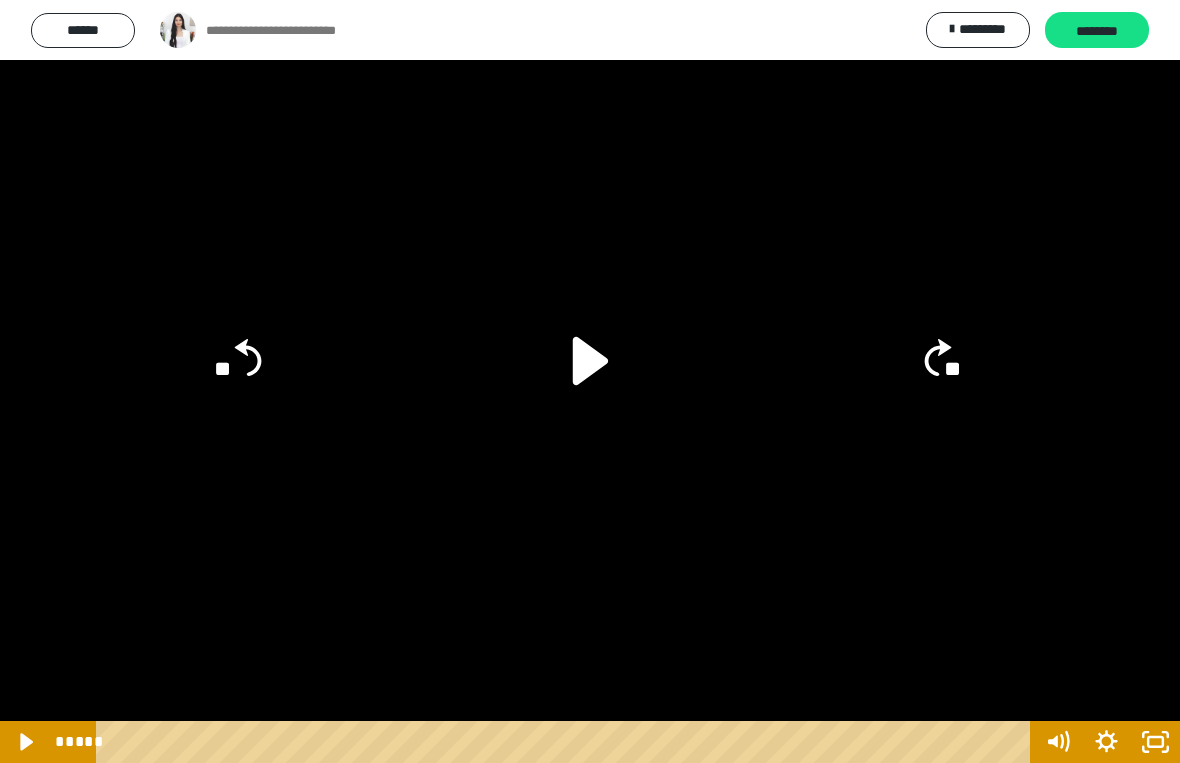 click at bounding box center (590, 381) 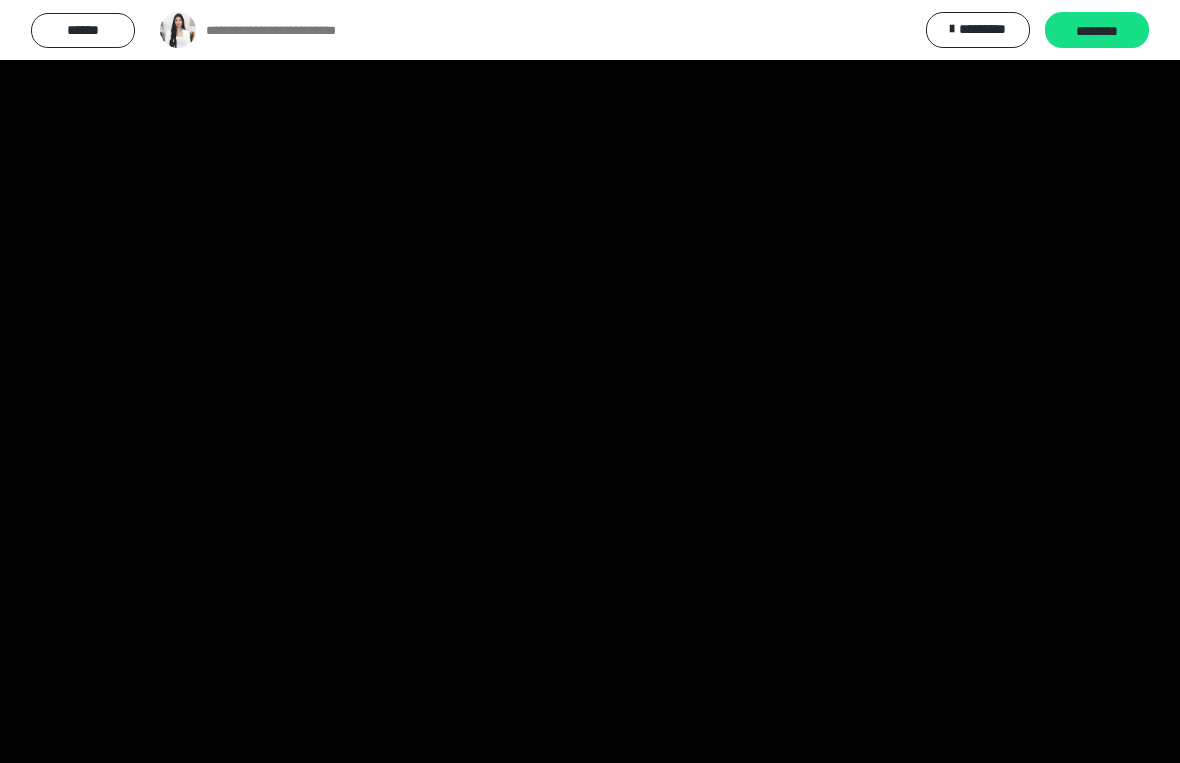 click at bounding box center [590, 381] 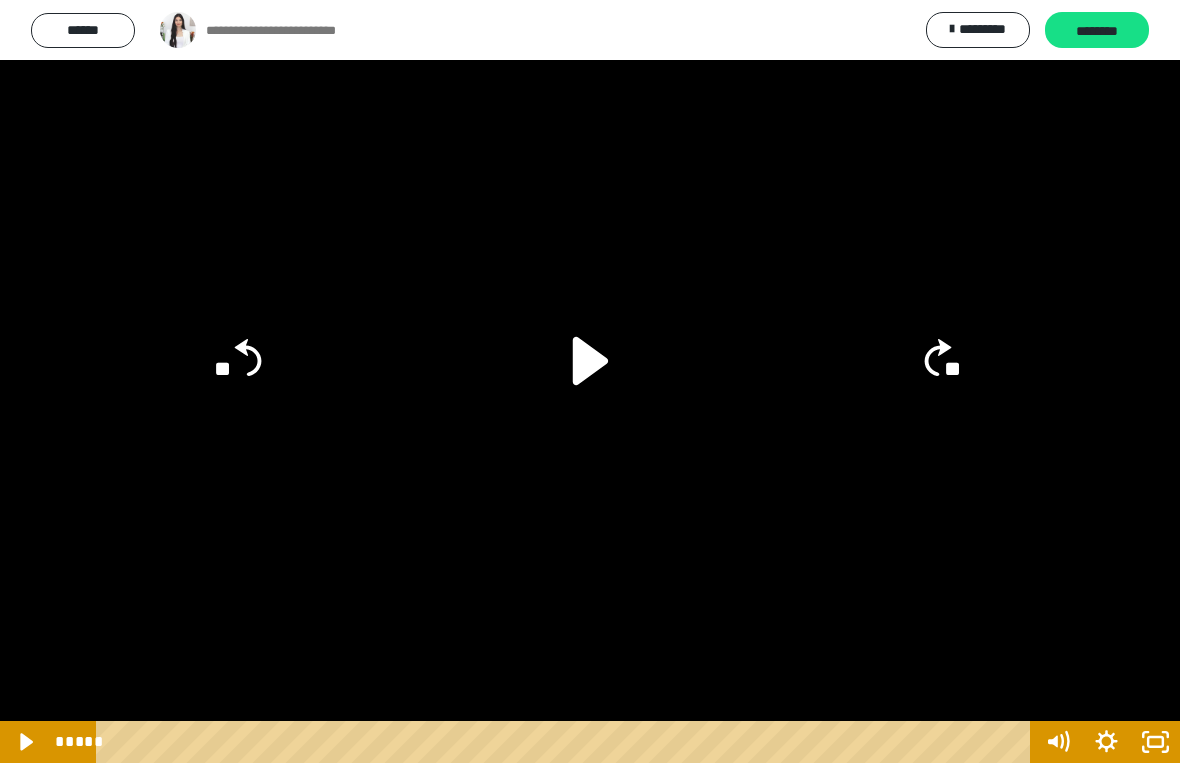 click 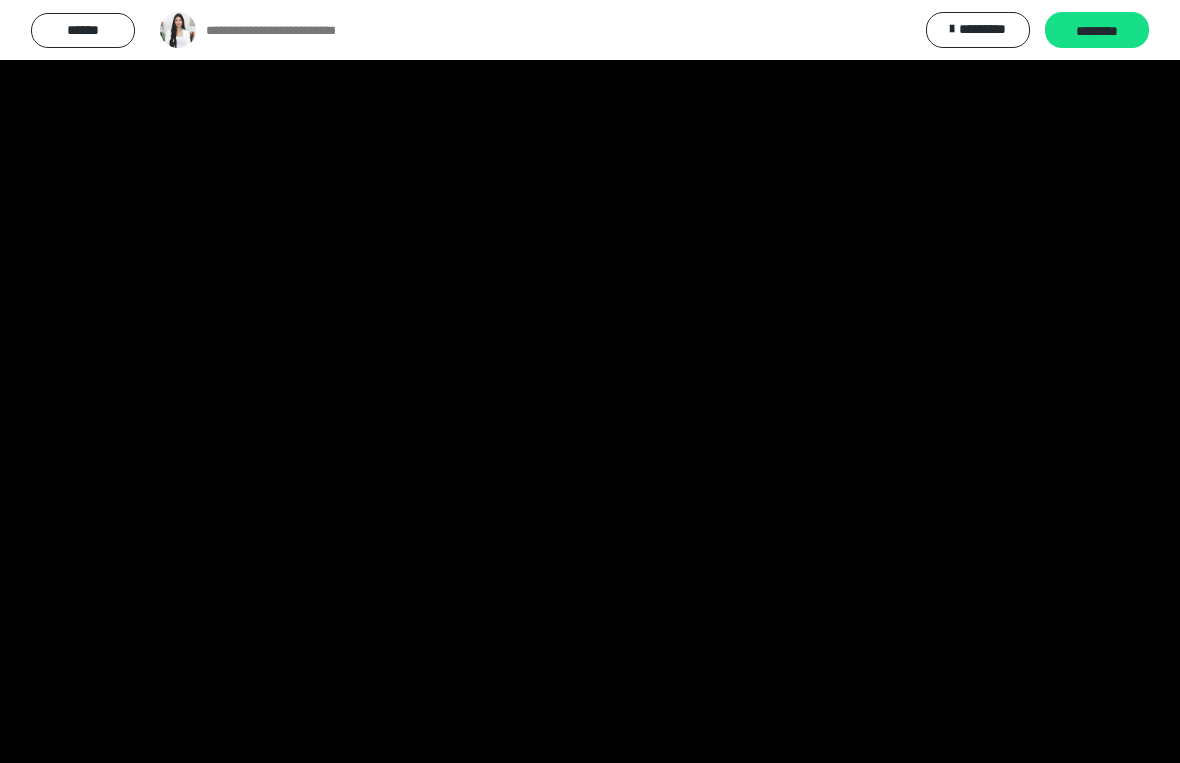 click on "**********" at bounding box center [590, 360] 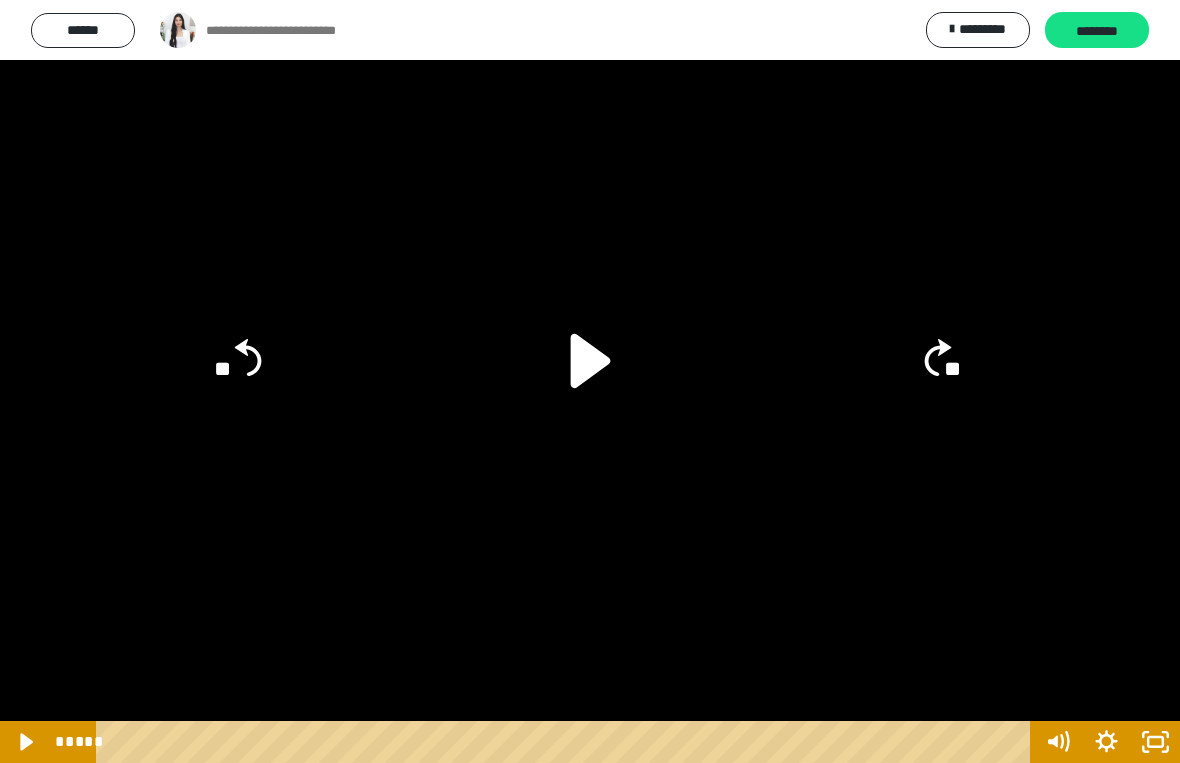 click 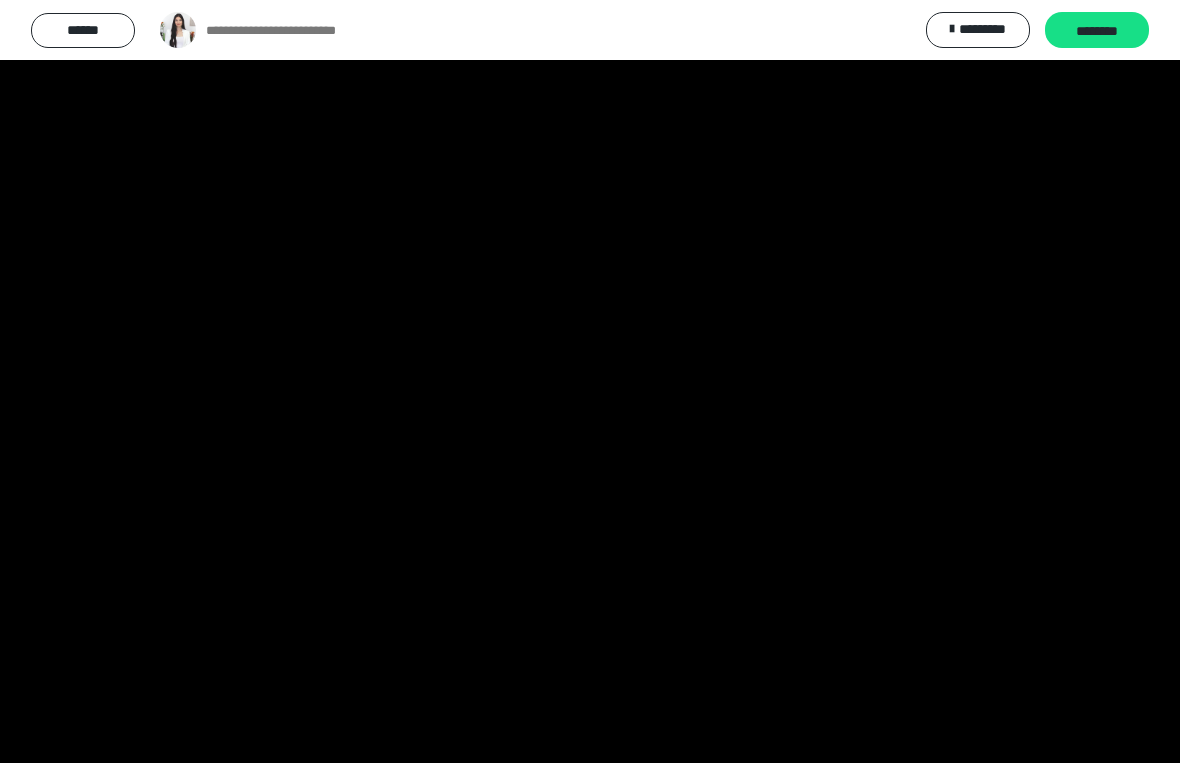 click at bounding box center [590, 381] 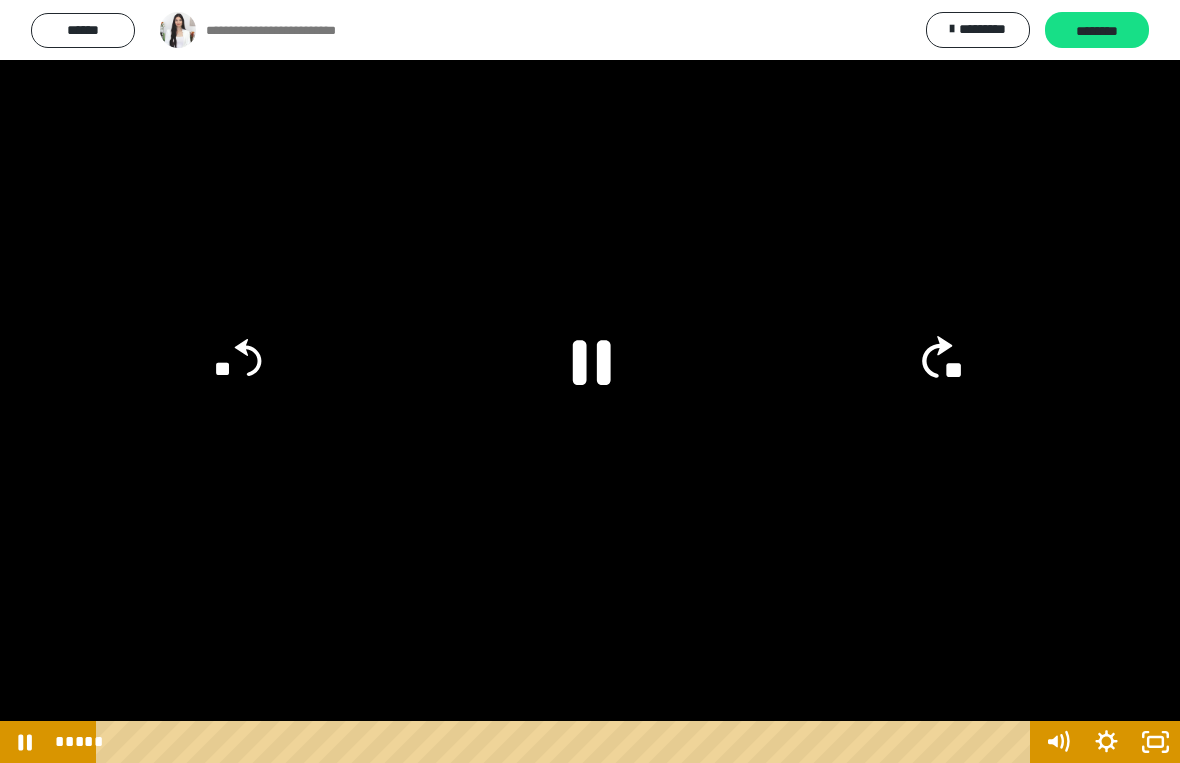 click on "**" 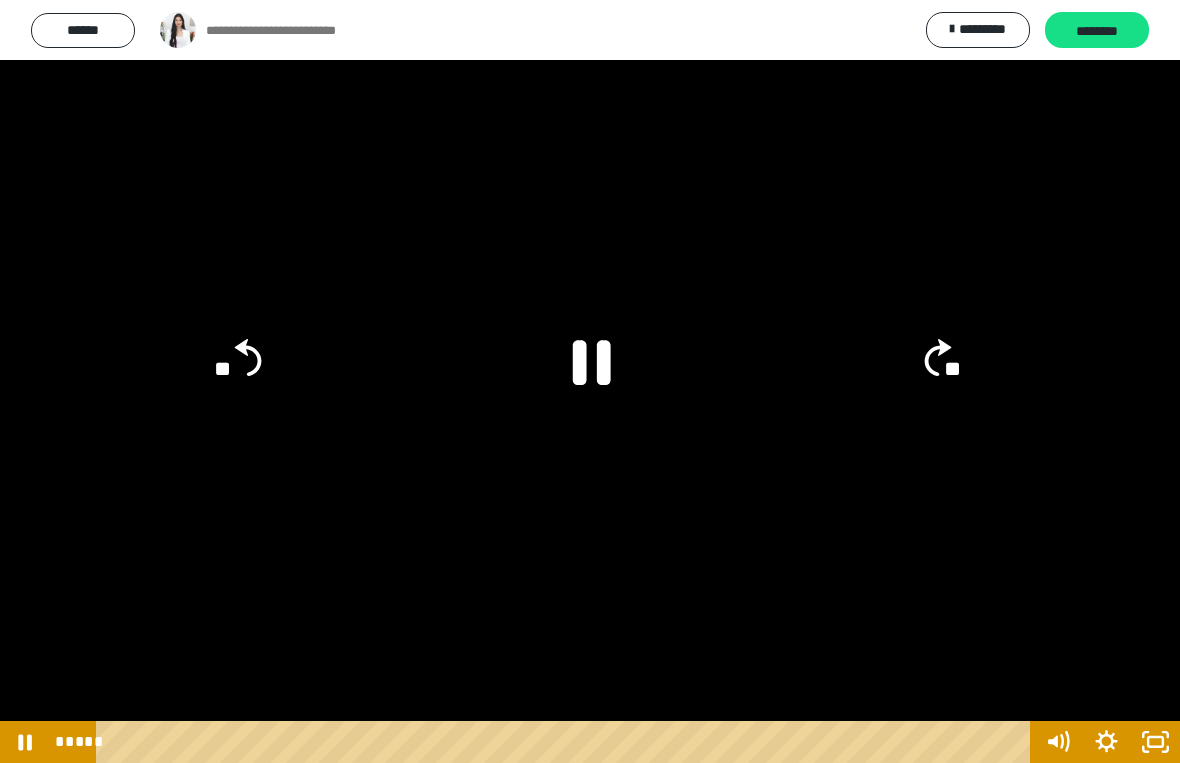 click on "**" 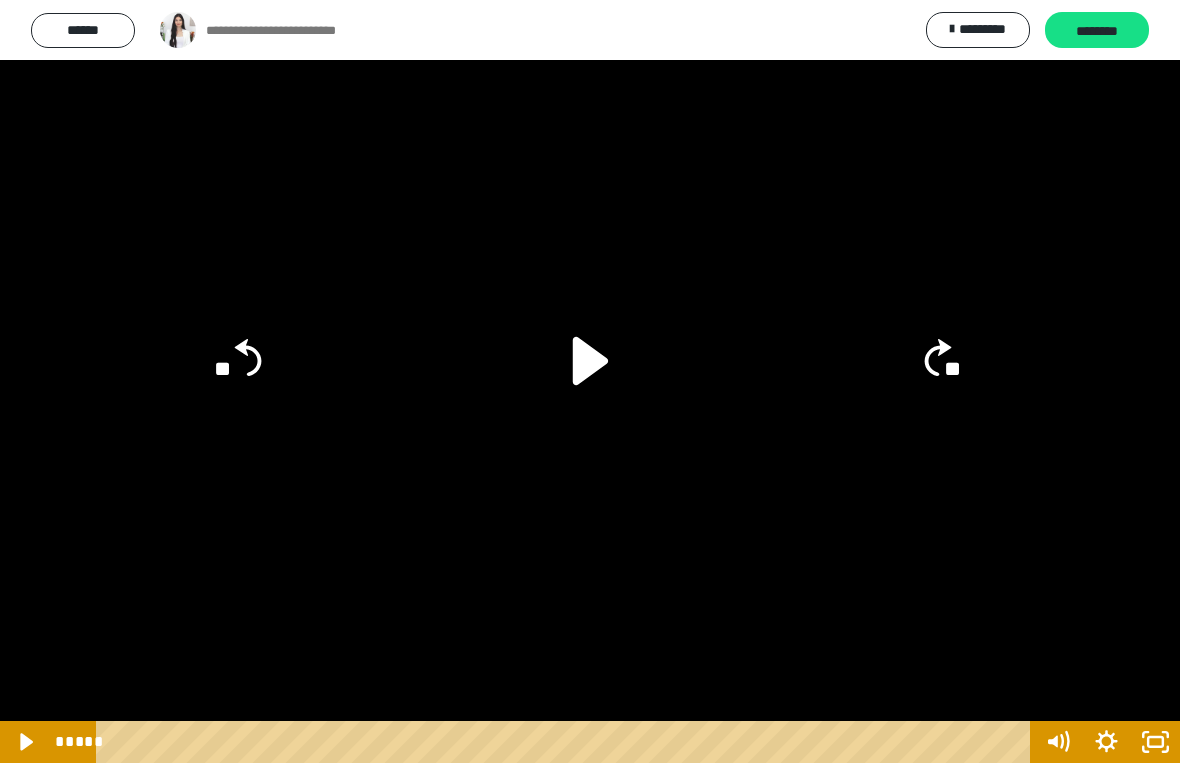 click on "**" 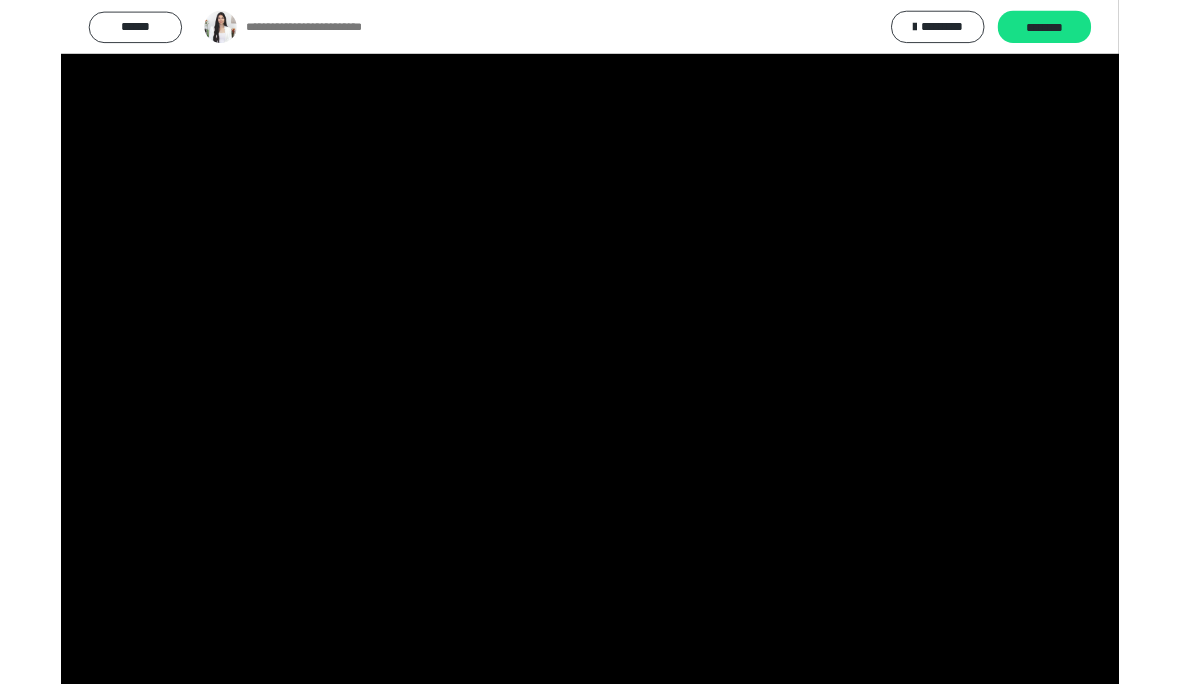 scroll, scrollTop: 248, scrollLeft: 0, axis: vertical 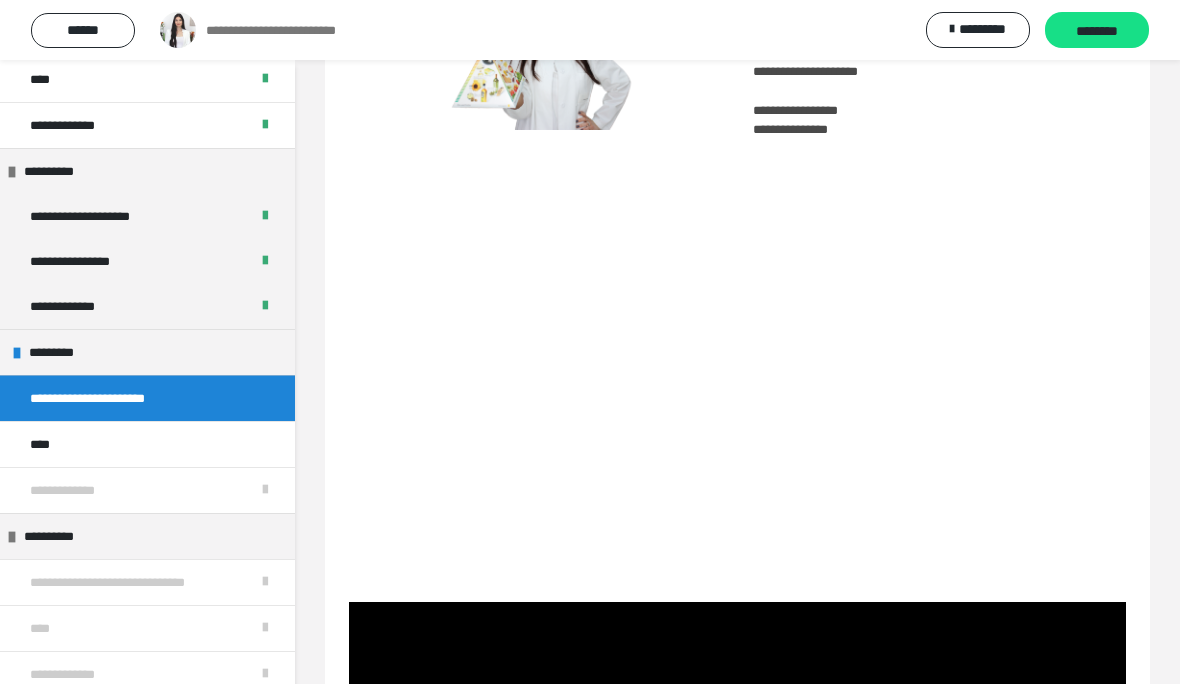 click on "**********" at bounding box center [147, 261] 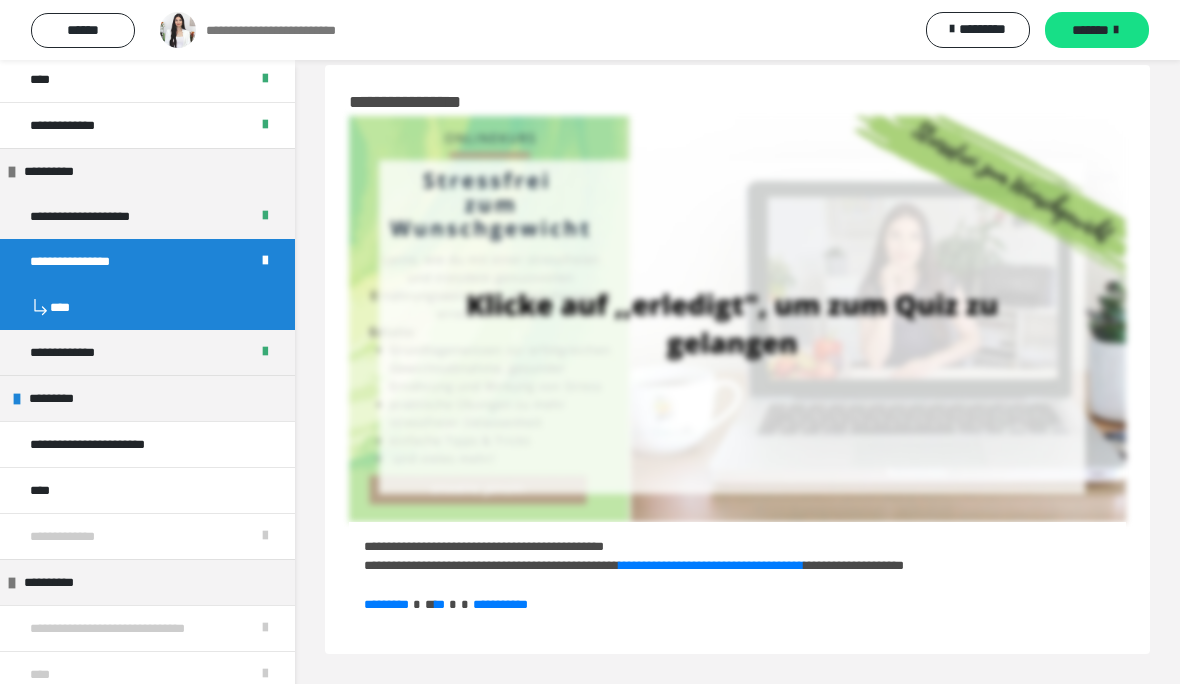 scroll, scrollTop: 147, scrollLeft: 0, axis: vertical 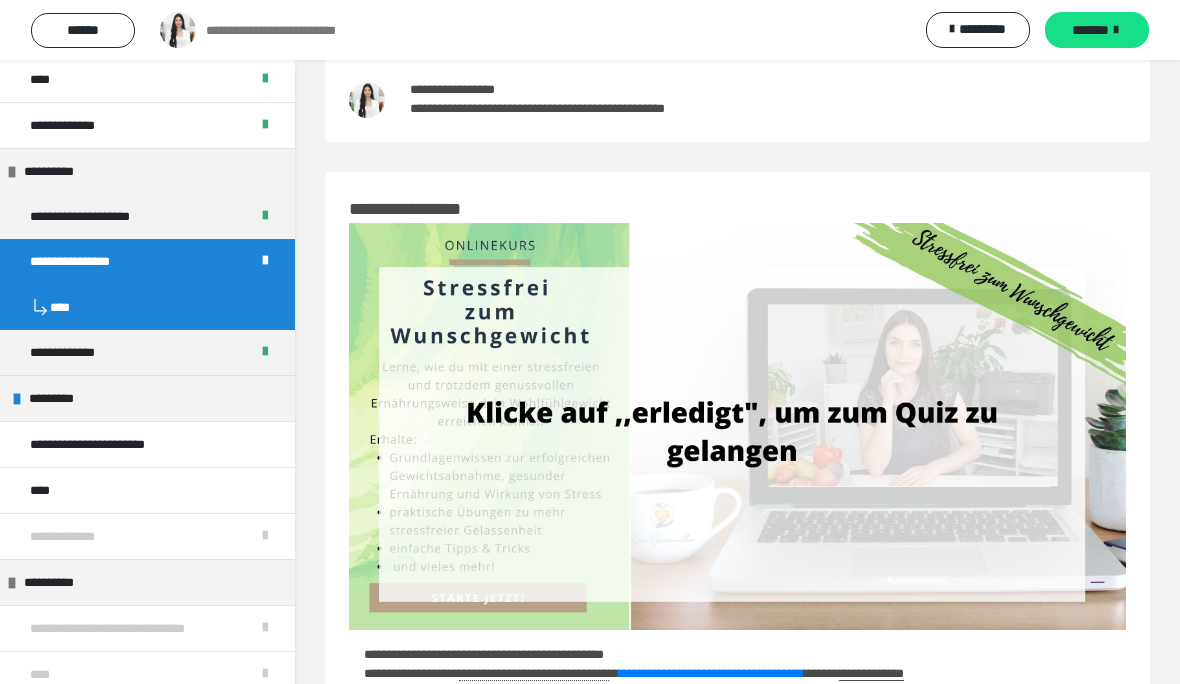 click on "*******" at bounding box center (1097, 30) 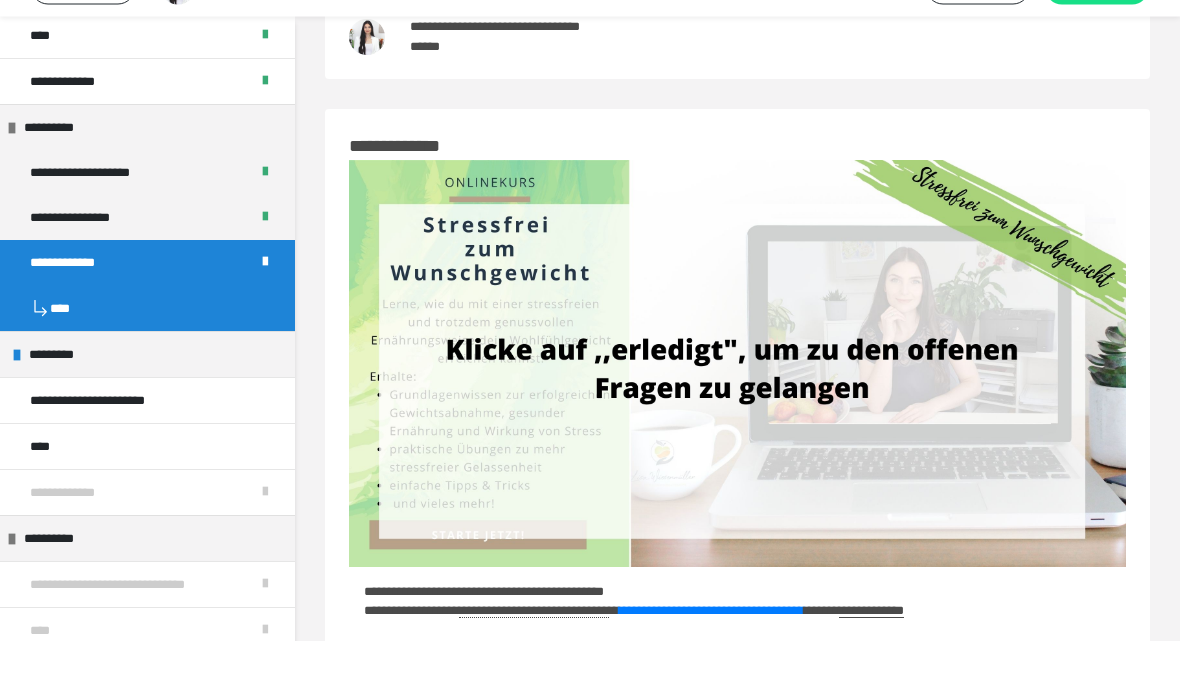scroll, scrollTop: 185, scrollLeft: 0, axis: vertical 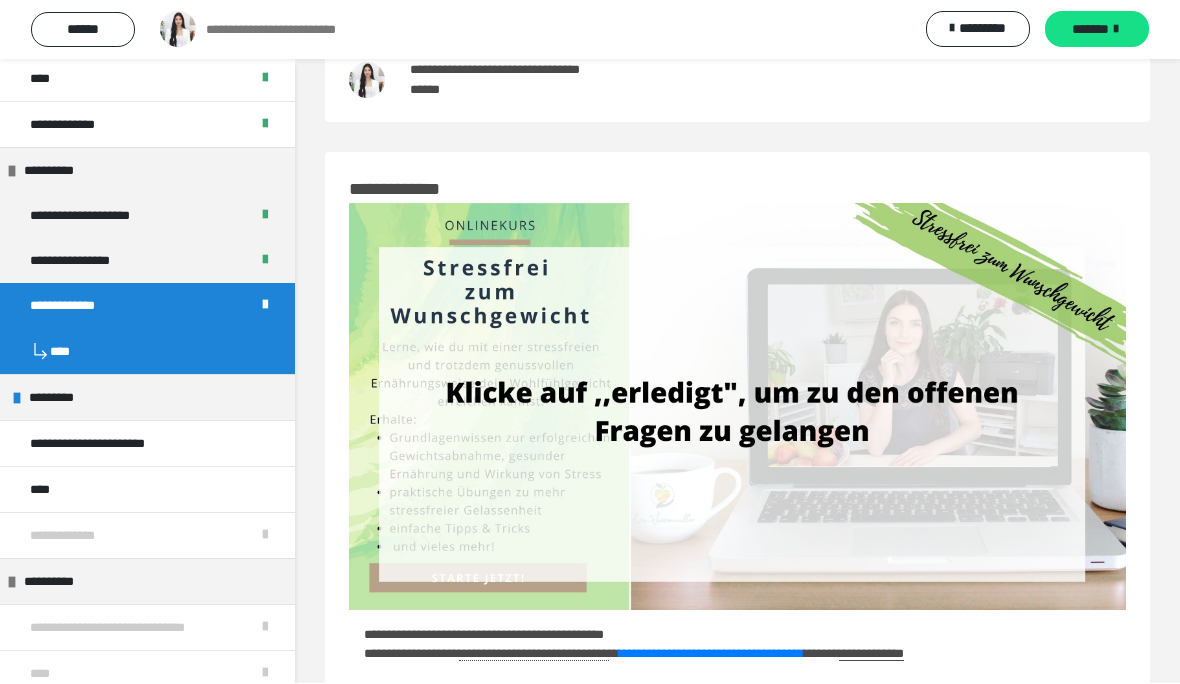 click on "****" at bounding box center [147, 352] 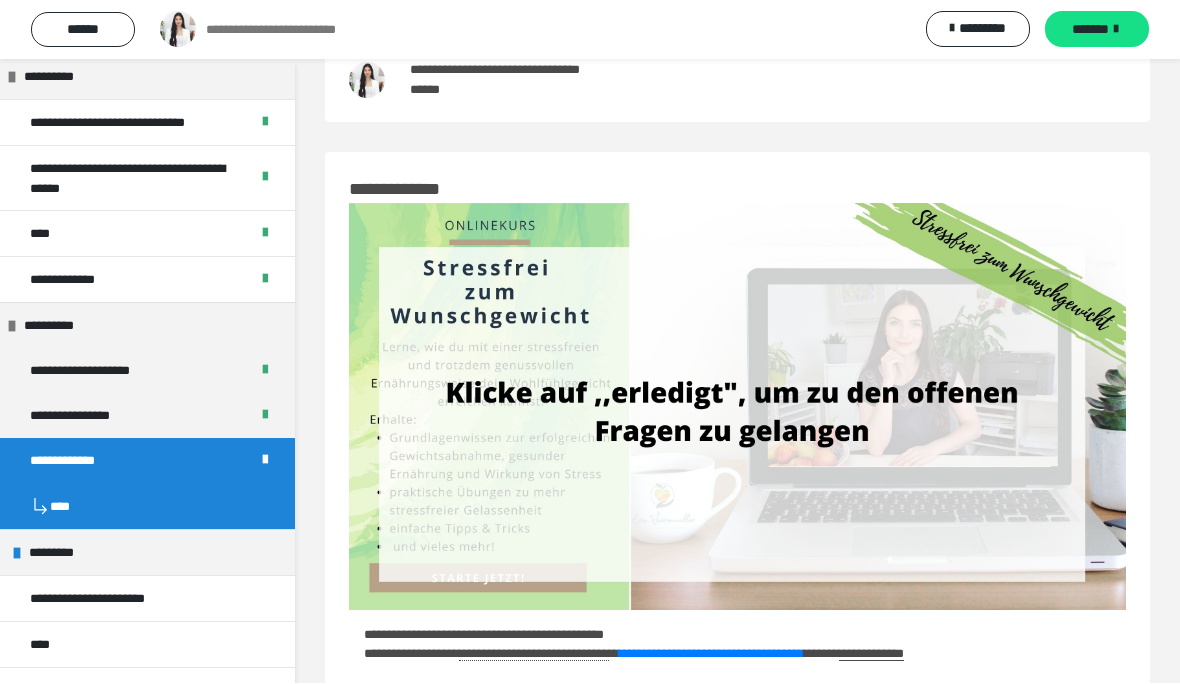click at bounding box center [737, 407] 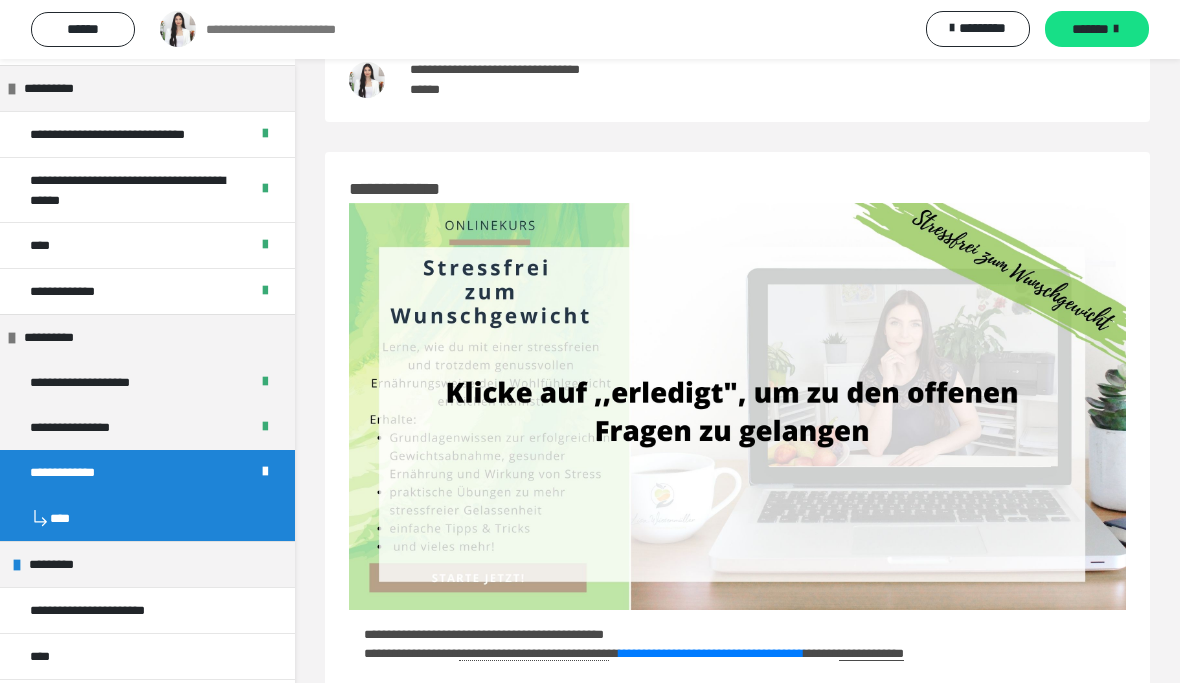 scroll, scrollTop: 1160, scrollLeft: 0, axis: vertical 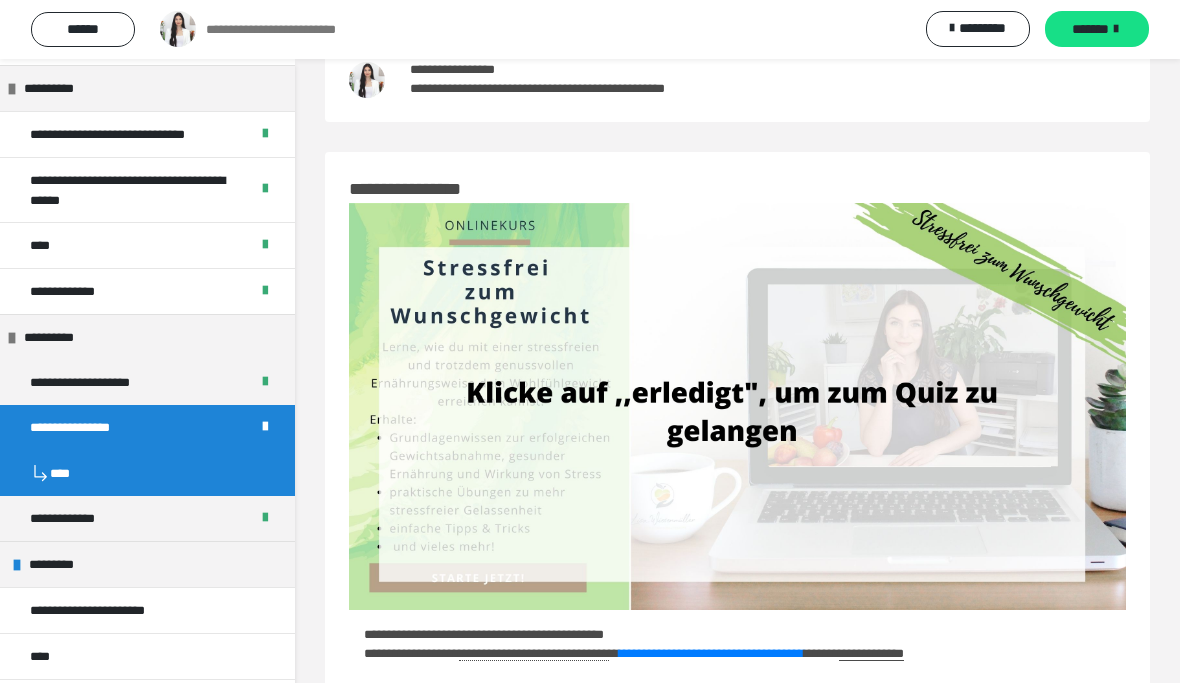 click on "*******" at bounding box center [1097, 30] 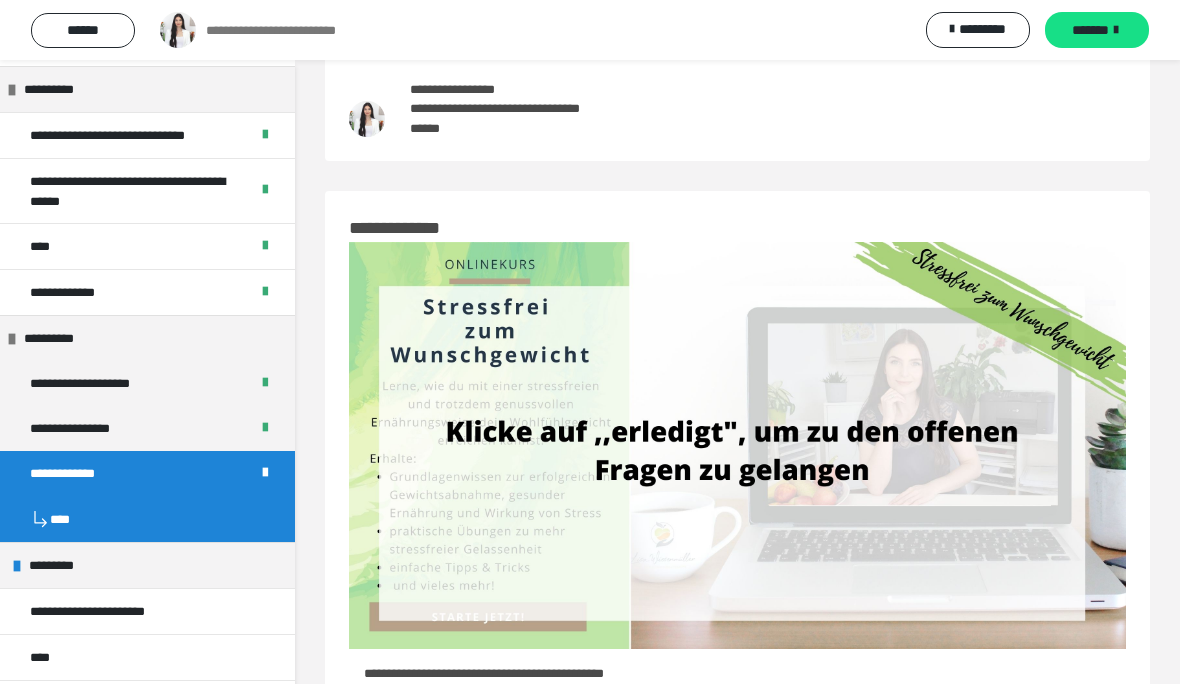 click on "*******" at bounding box center (1097, 30) 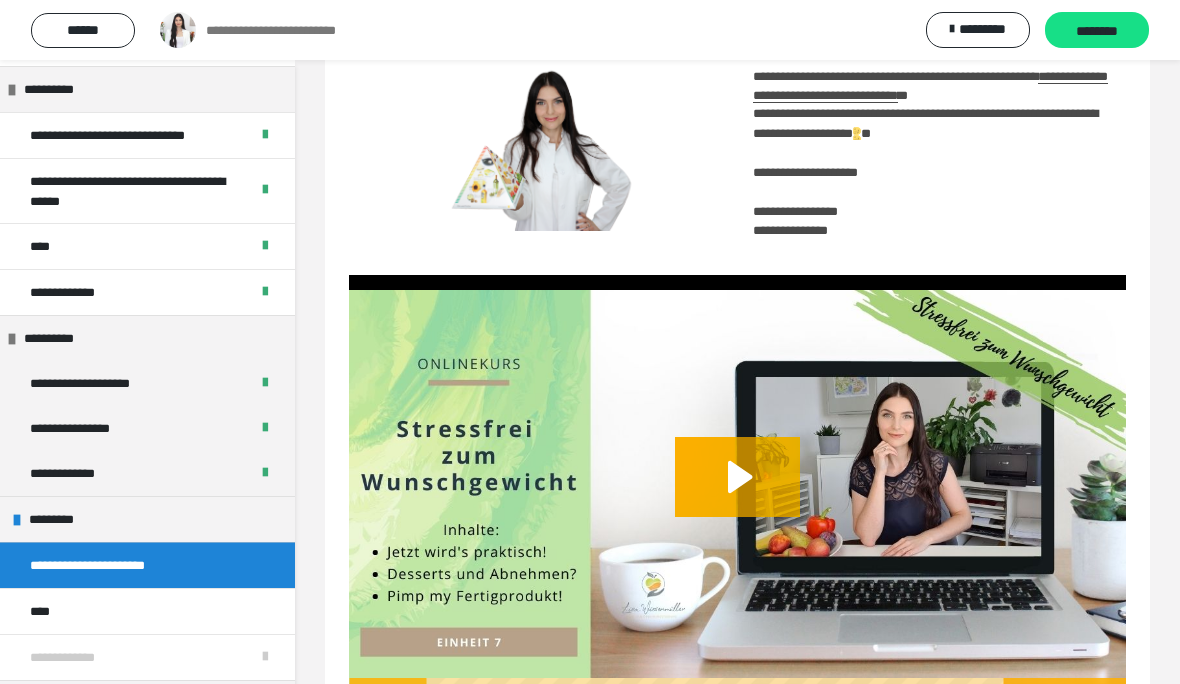 click on "********" at bounding box center (1097, 31) 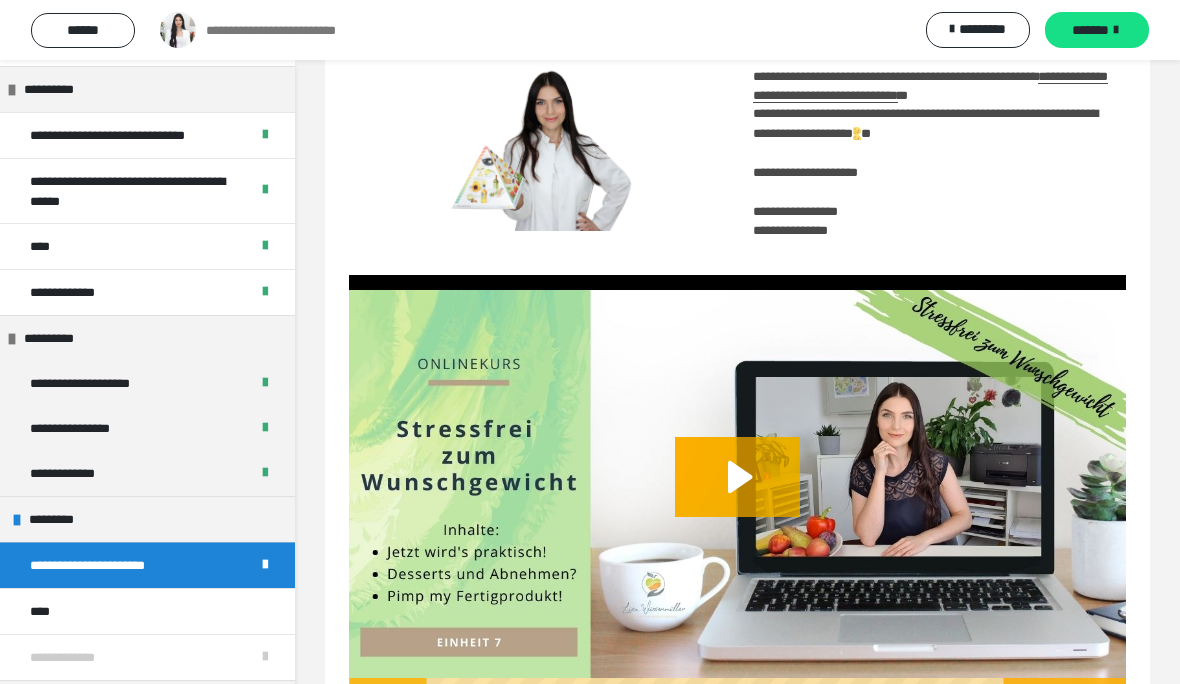 click on "*******" at bounding box center [1097, 30] 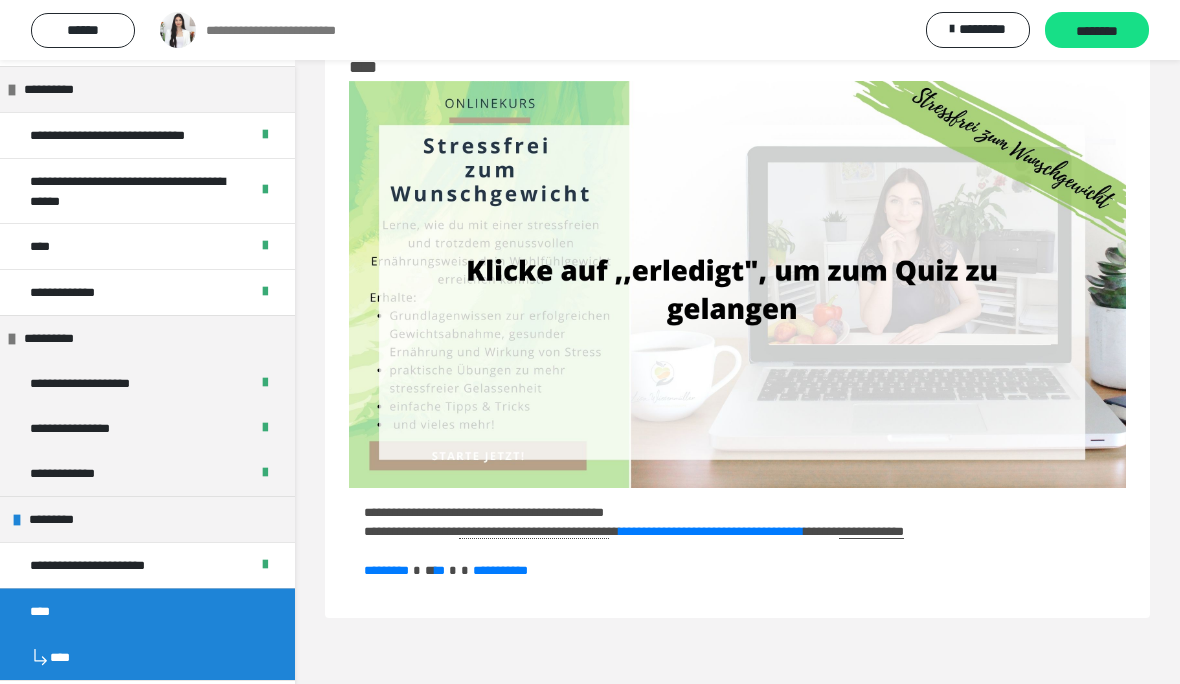 click on "********" at bounding box center [1097, 31] 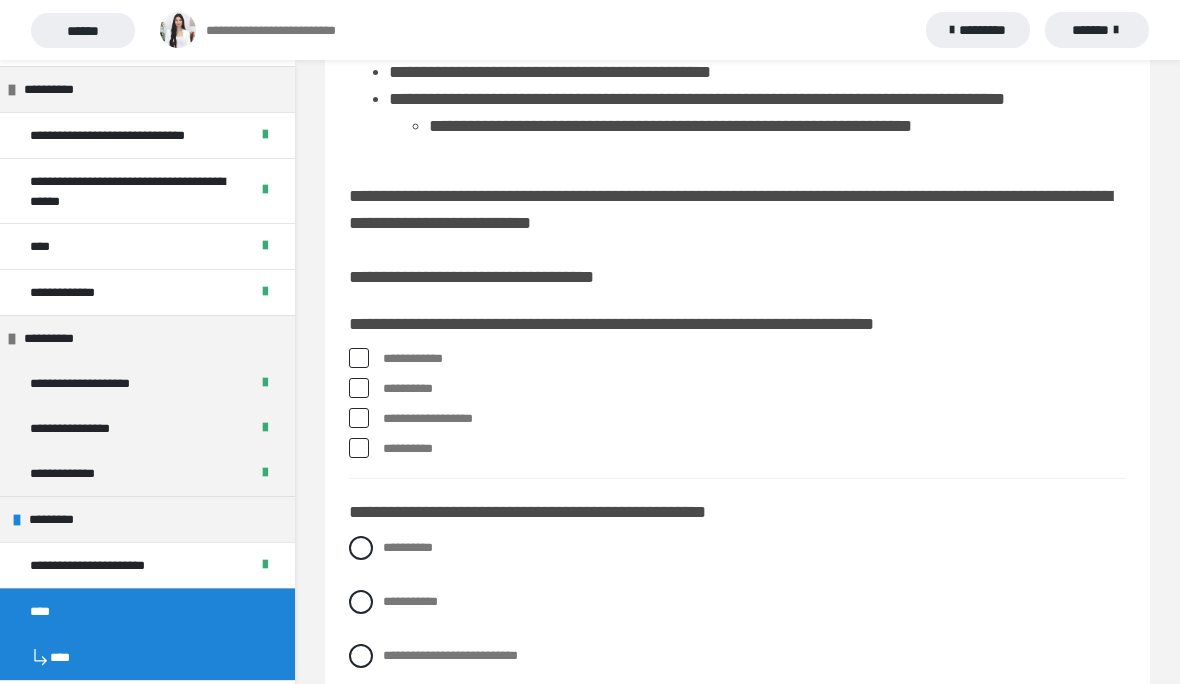 scroll, scrollTop: 253, scrollLeft: 0, axis: vertical 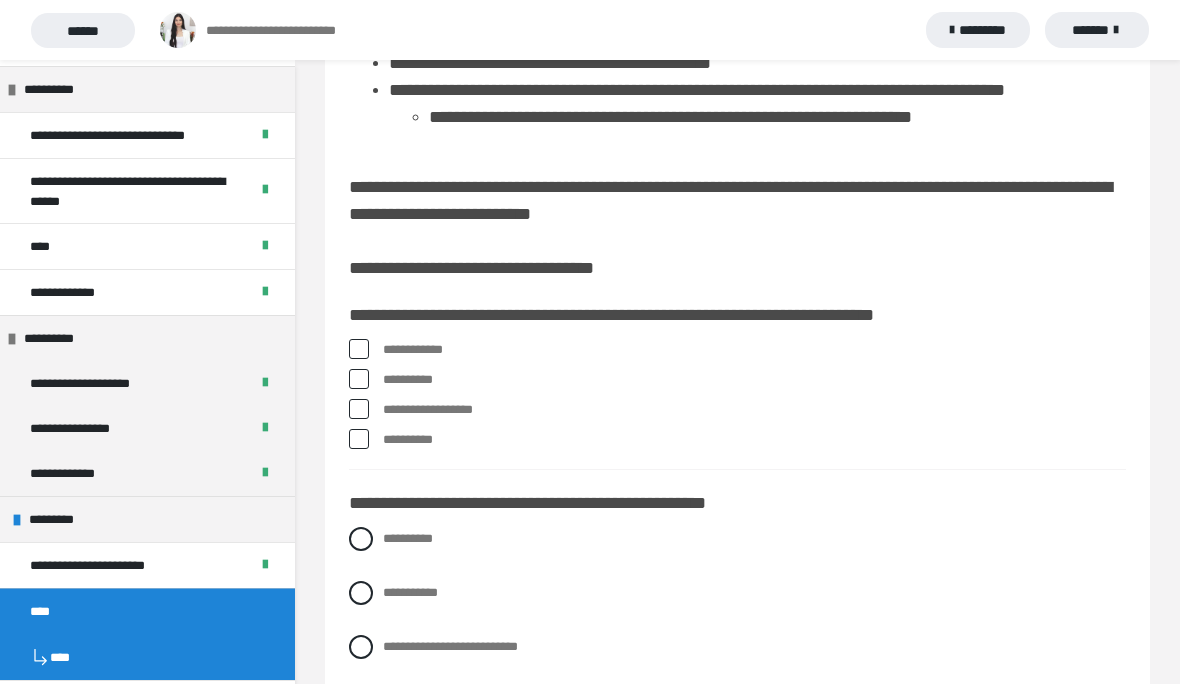 click at bounding box center [359, 379] 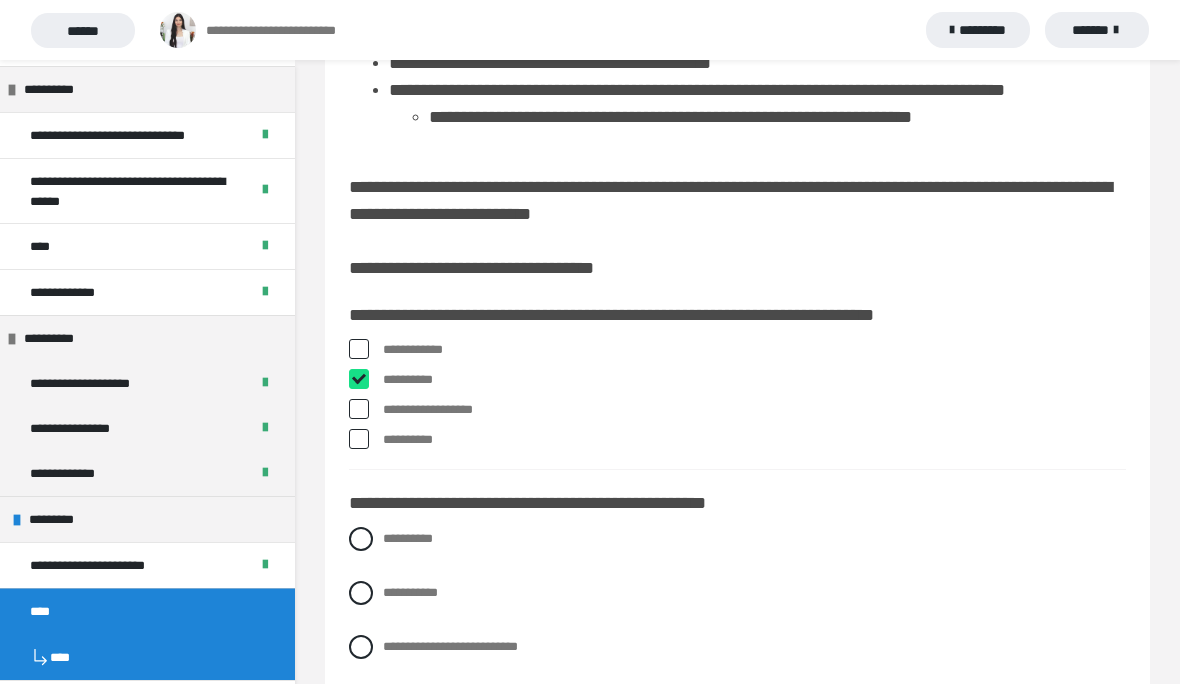 checkbox on "****" 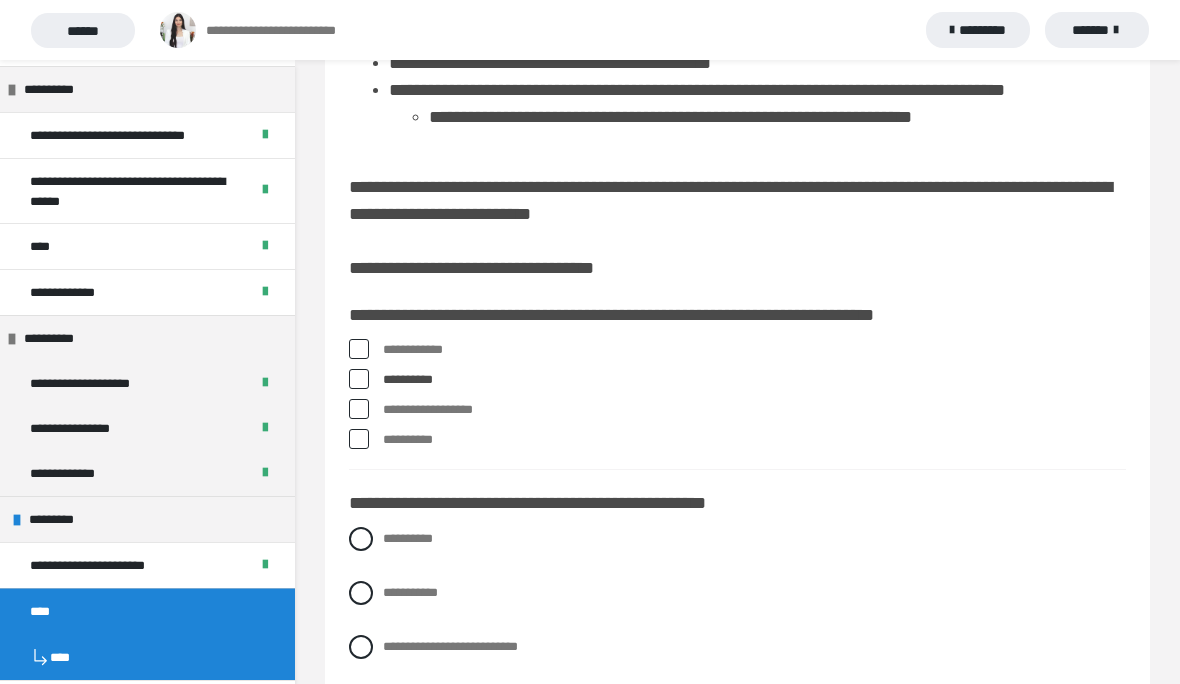 click at bounding box center (359, 409) 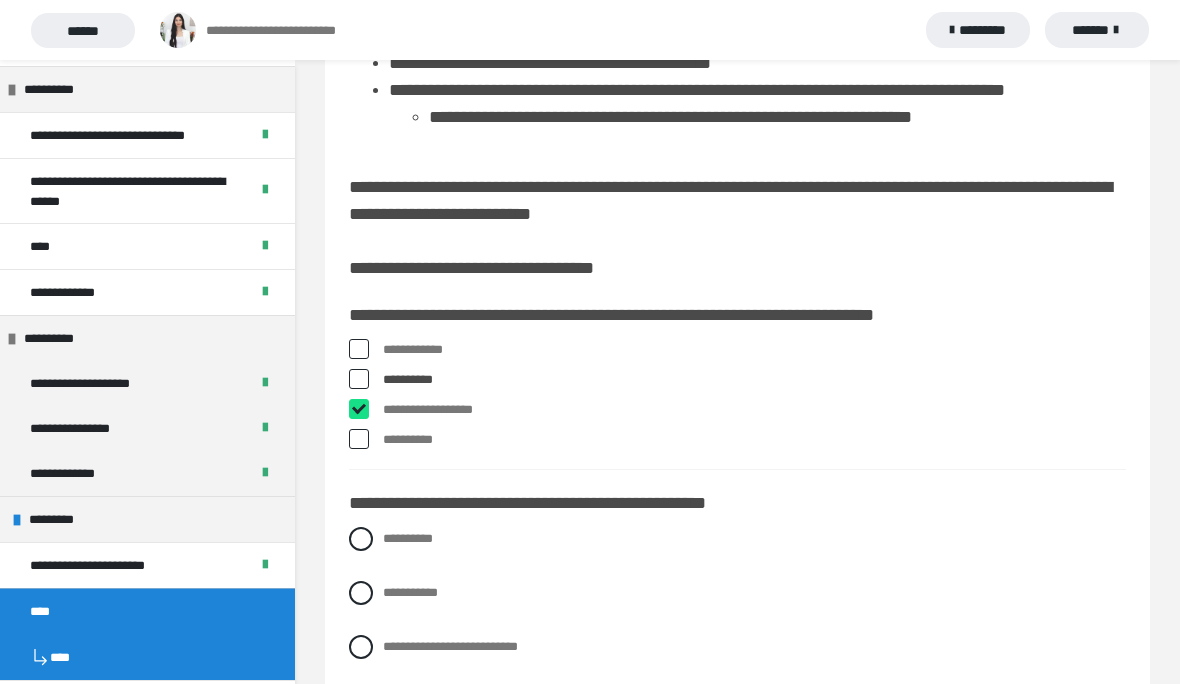 checkbox on "****" 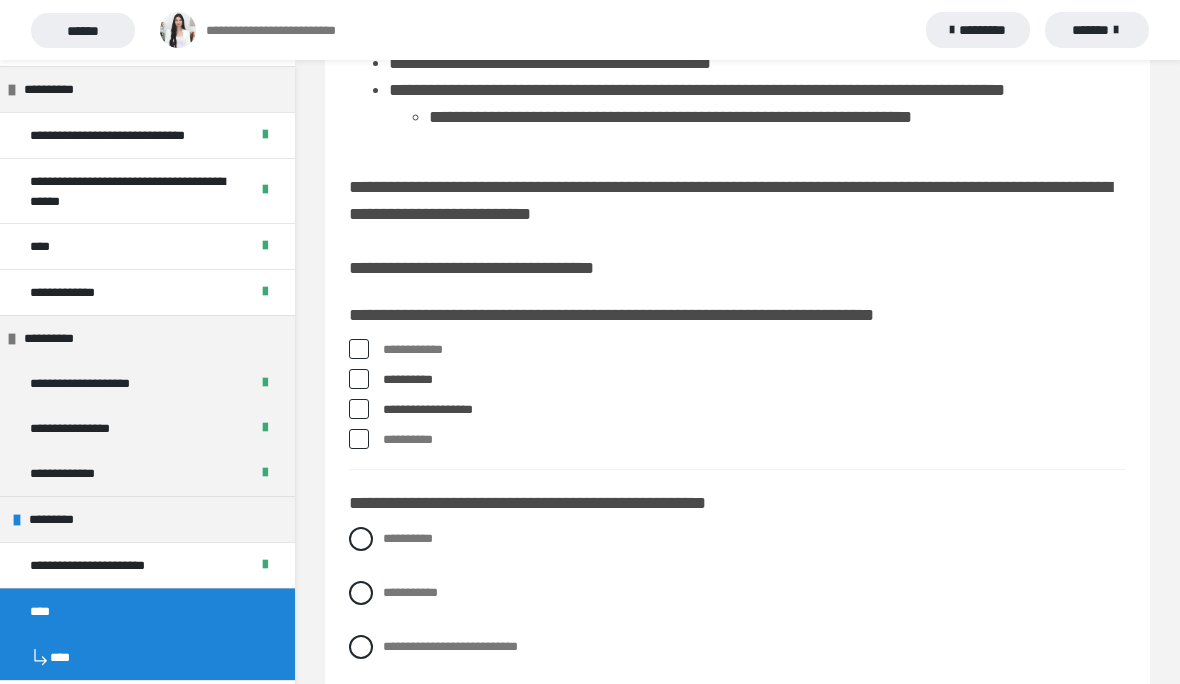 click at bounding box center [361, 539] 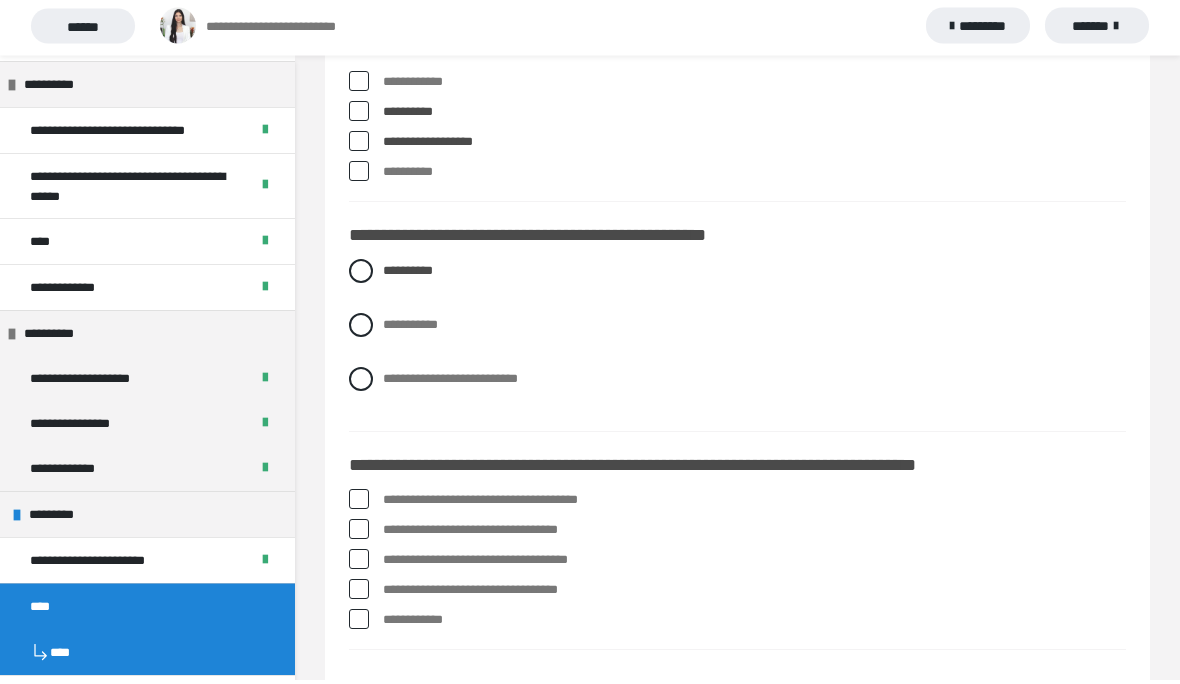 scroll, scrollTop: 516, scrollLeft: 0, axis: vertical 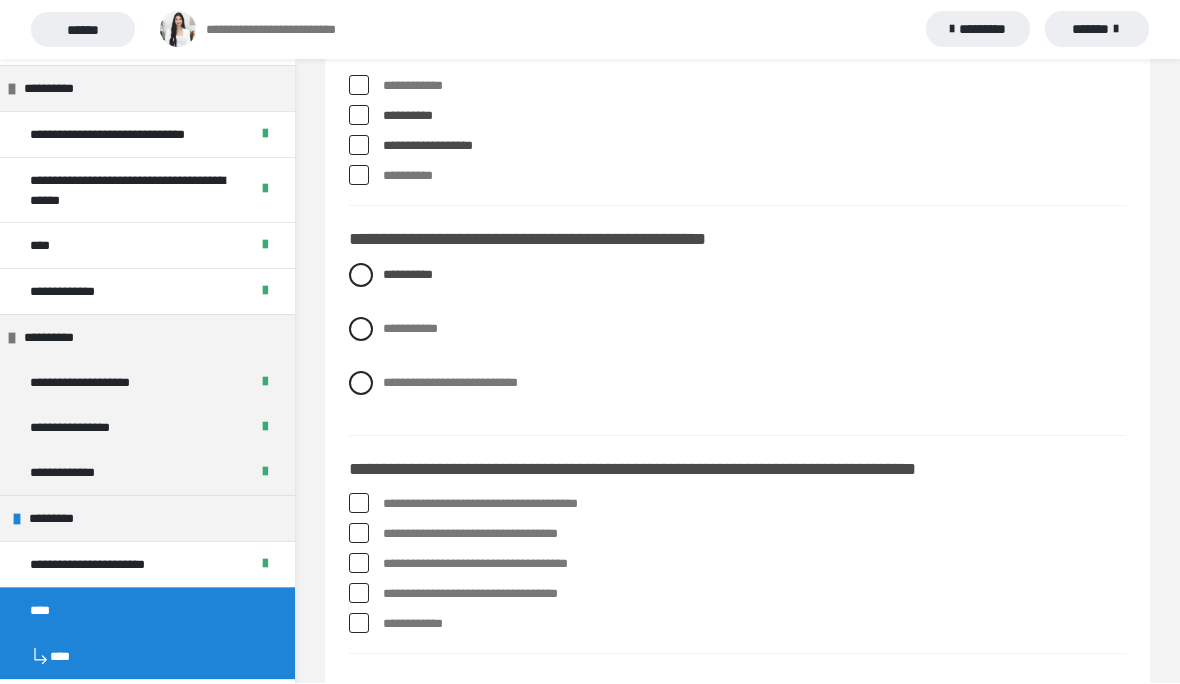 click at bounding box center [359, 534] 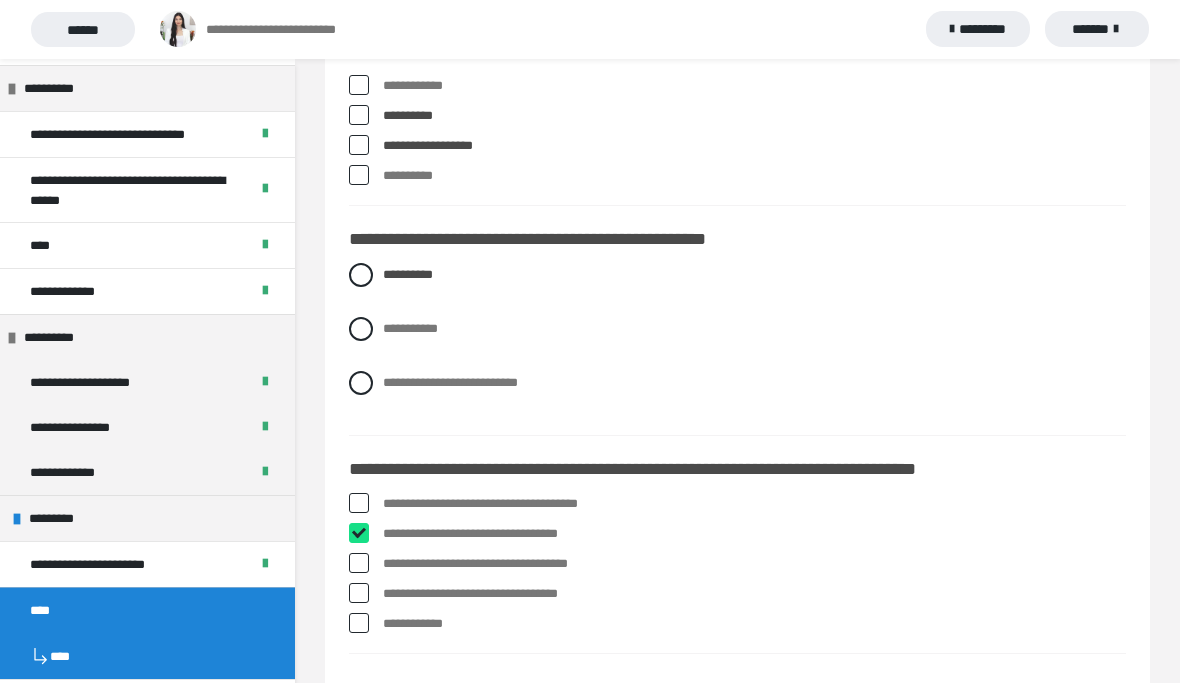 checkbox on "****" 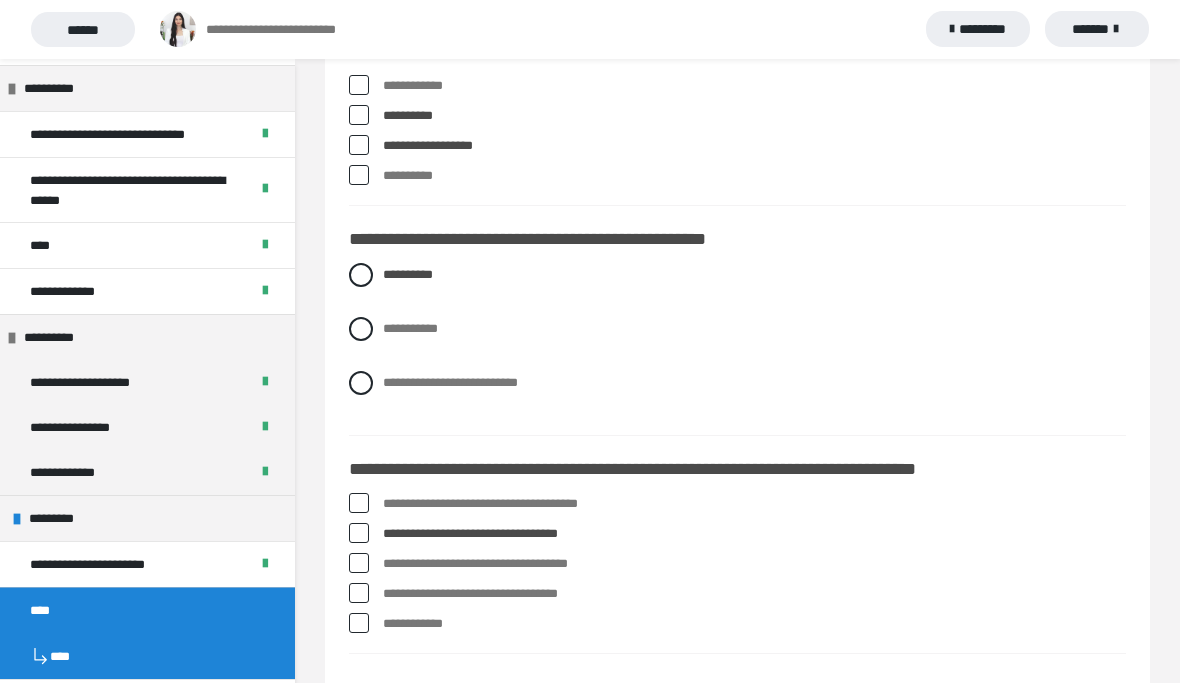 click at bounding box center [359, 564] 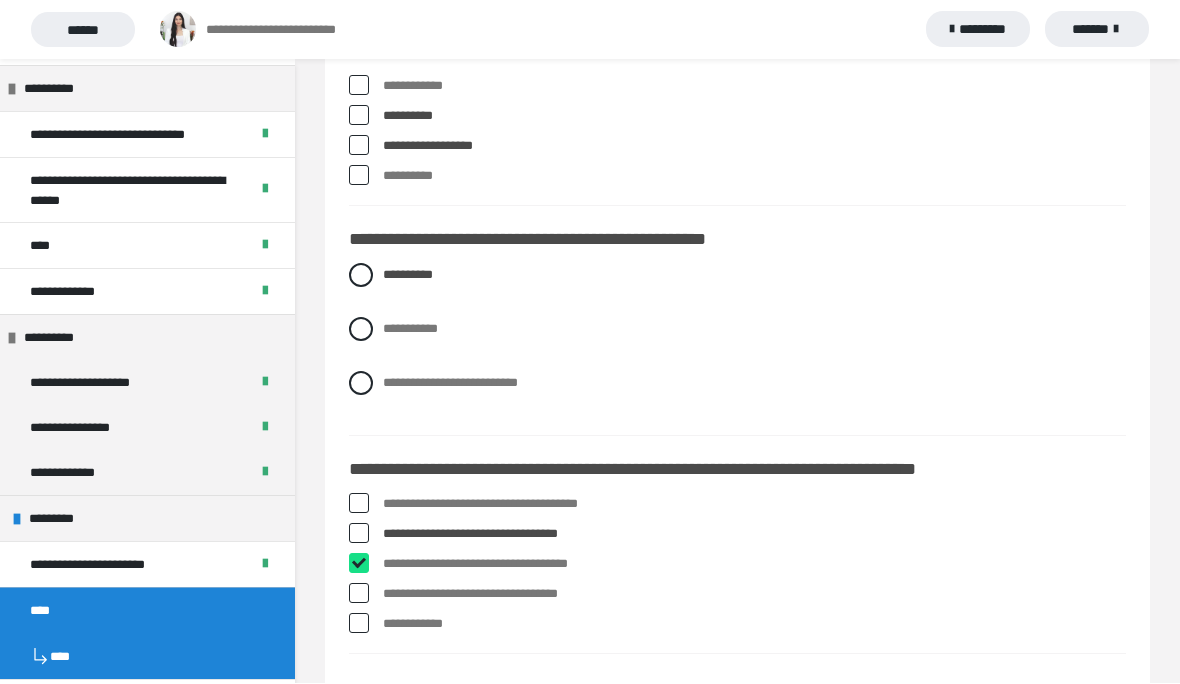 checkbox on "****" 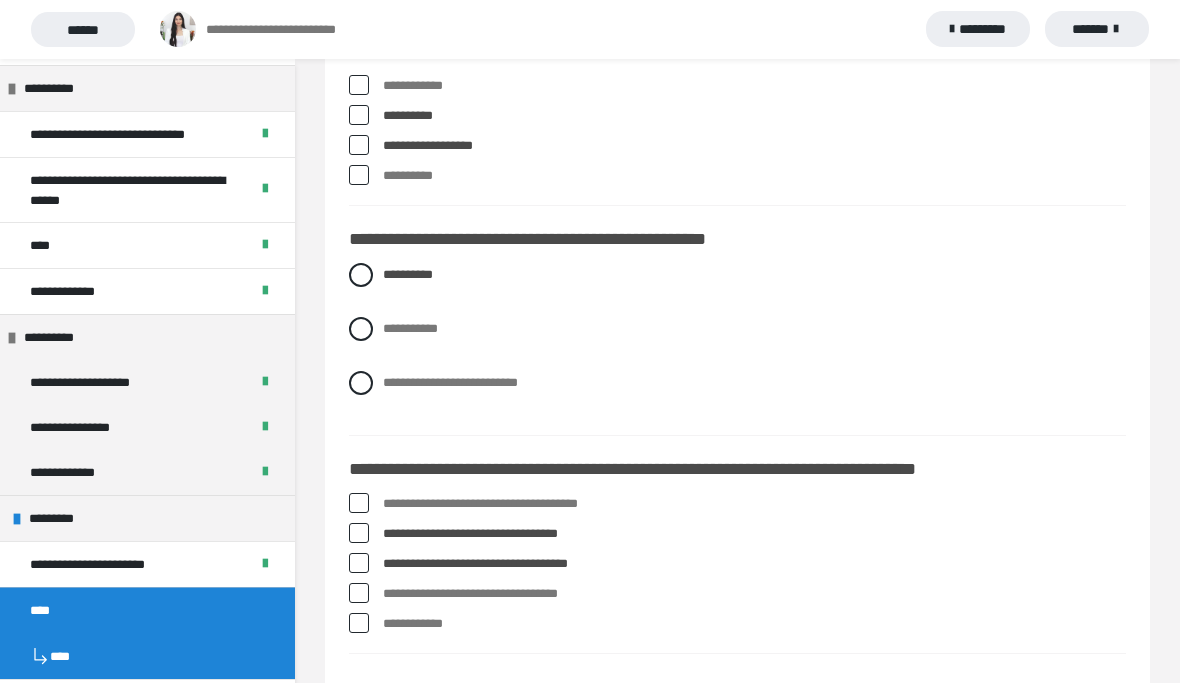 click at bounding box center [359, 624] 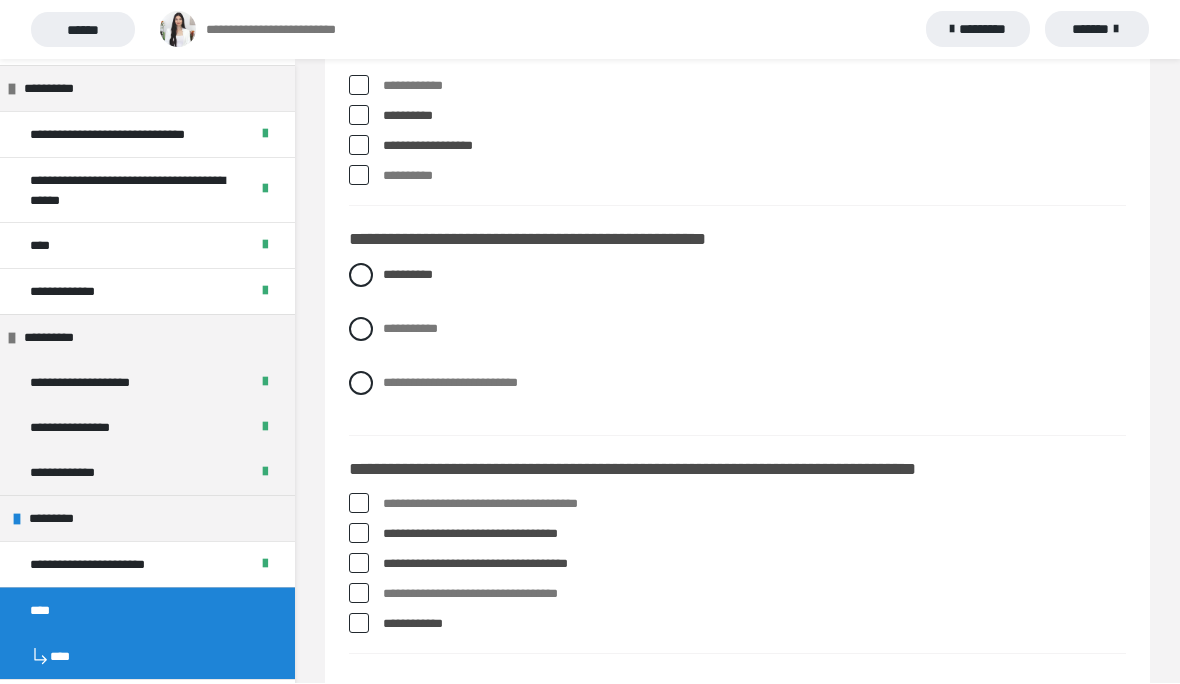 click on "**********" at bounding box center [401, 701] 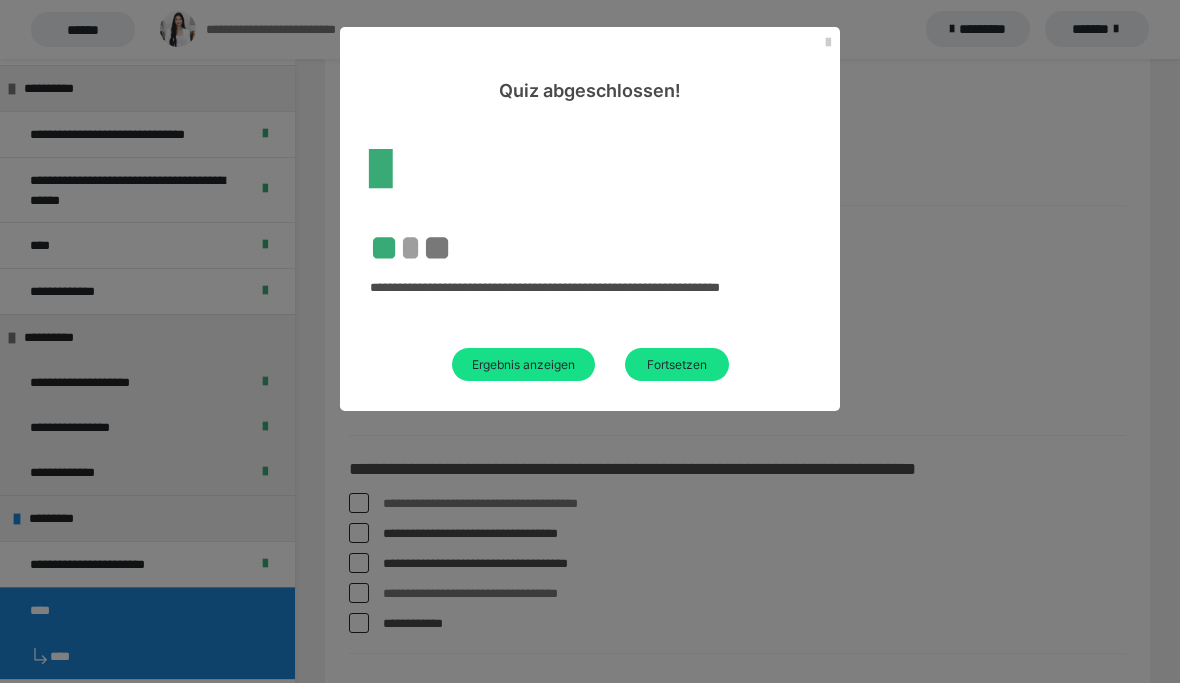 scroll, scrollTop: 60, scrollLeft: 0, axis: vertical 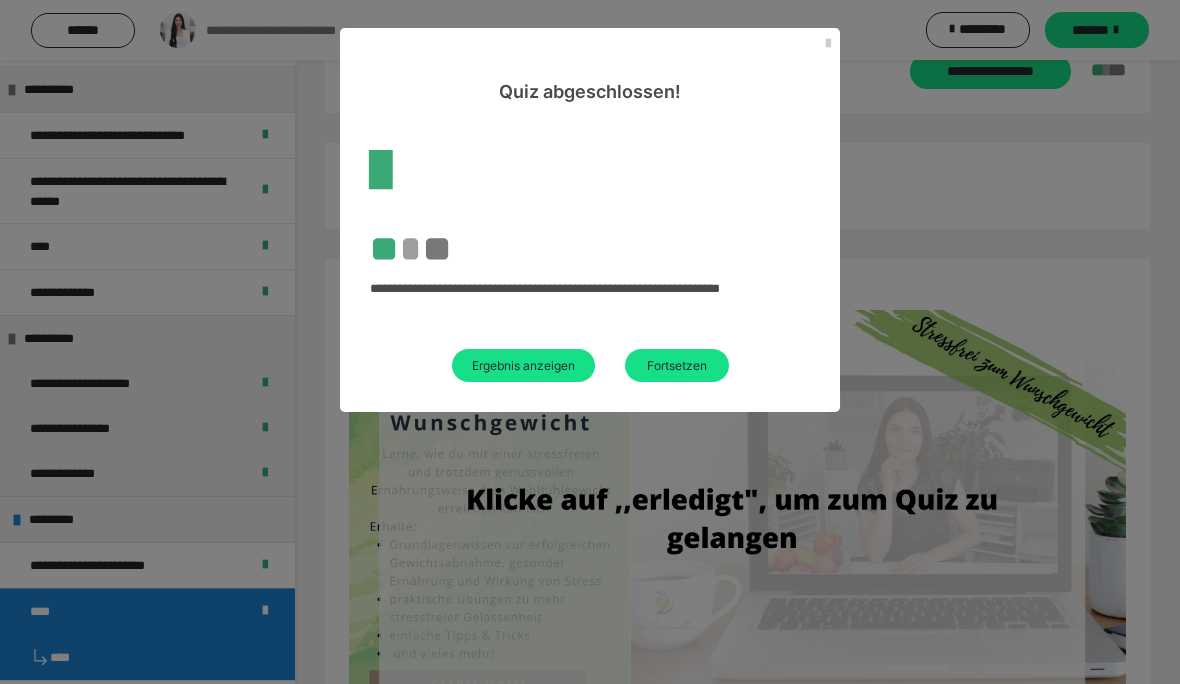click on "Fortsetzen" at bounding box center (677, 365) 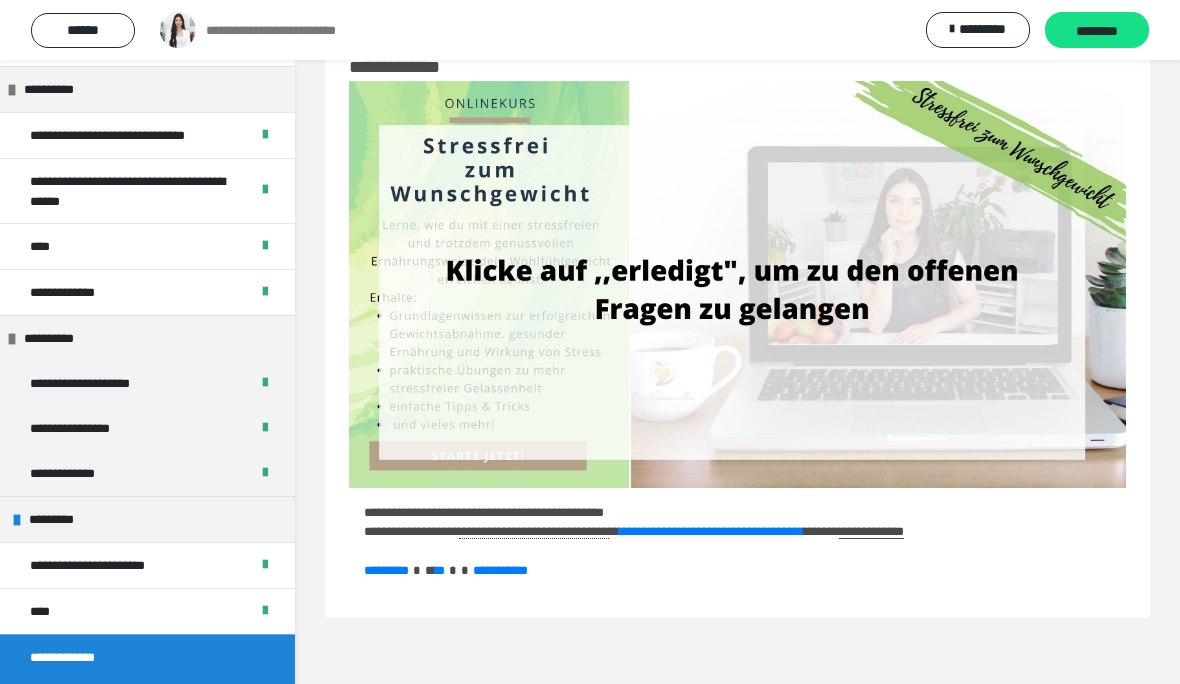 click on "********" at bounding box center [1097, 30] 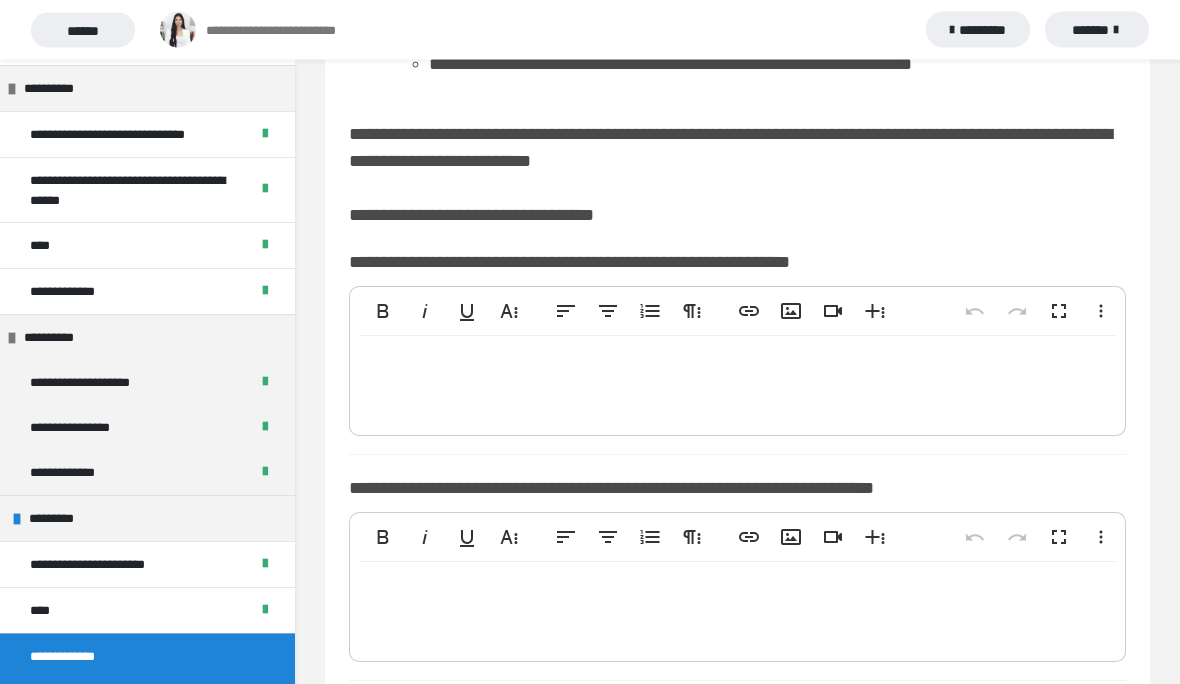 scroll, scrollTop: 307, scrollLeft: 0, axis: vertical 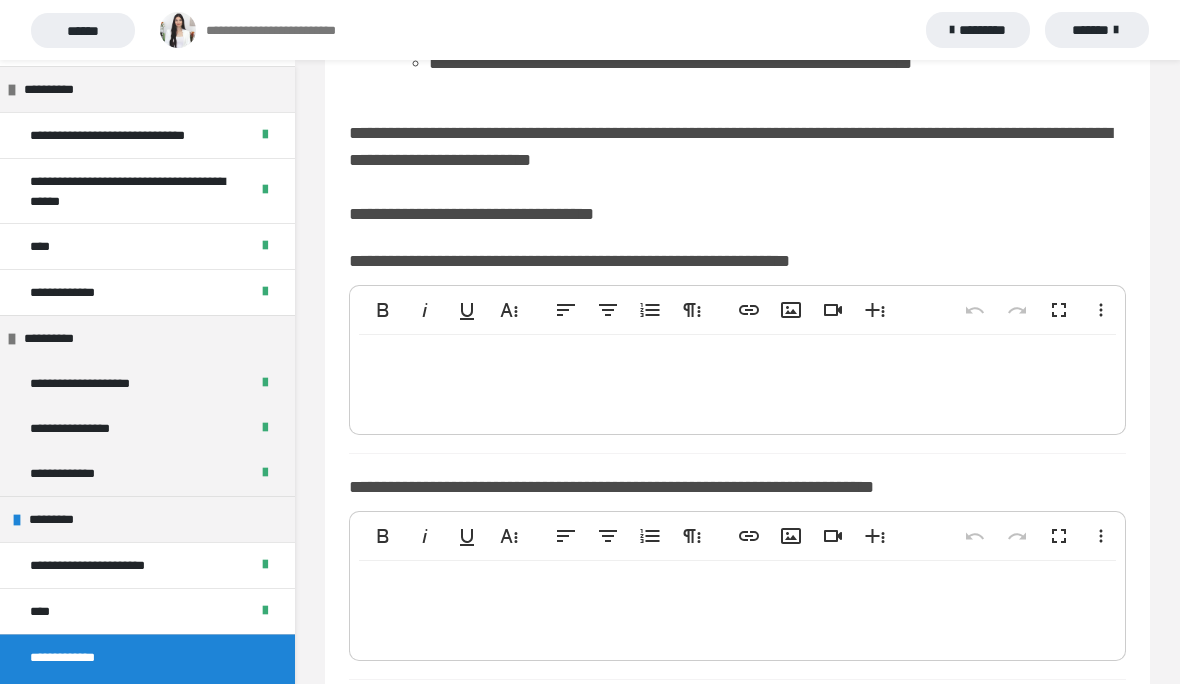click at bounding box center (737, 606) 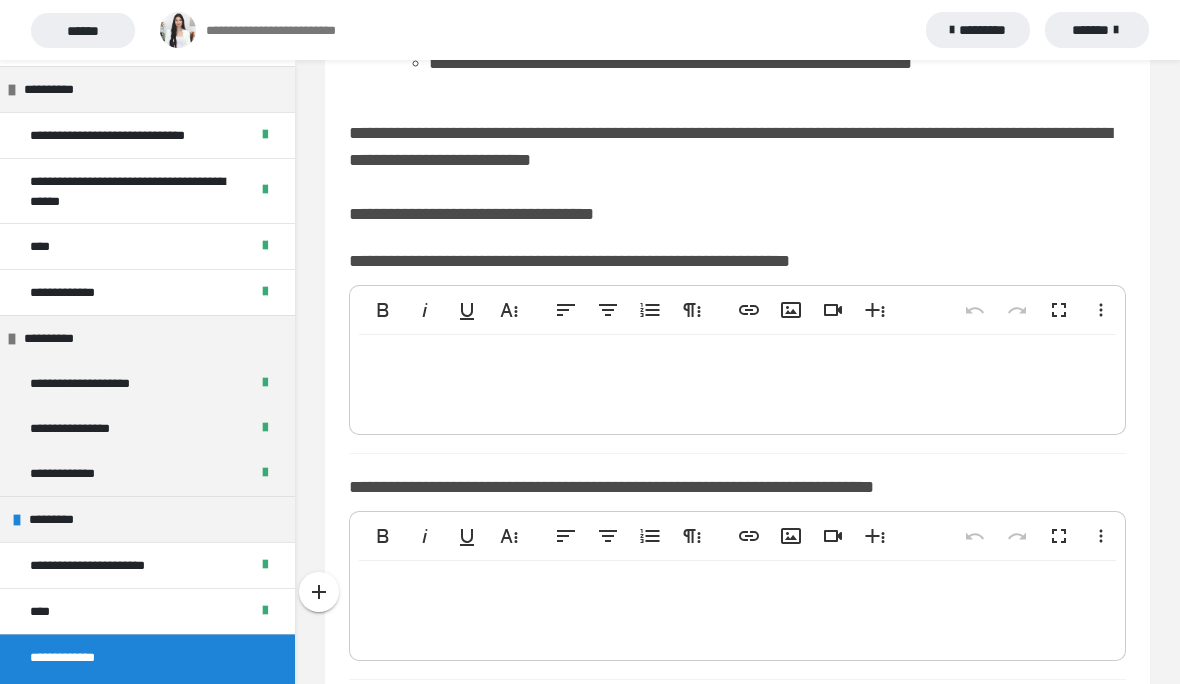 scroll, scrollTop: 381, scrollLeft: 0, axis: vertical 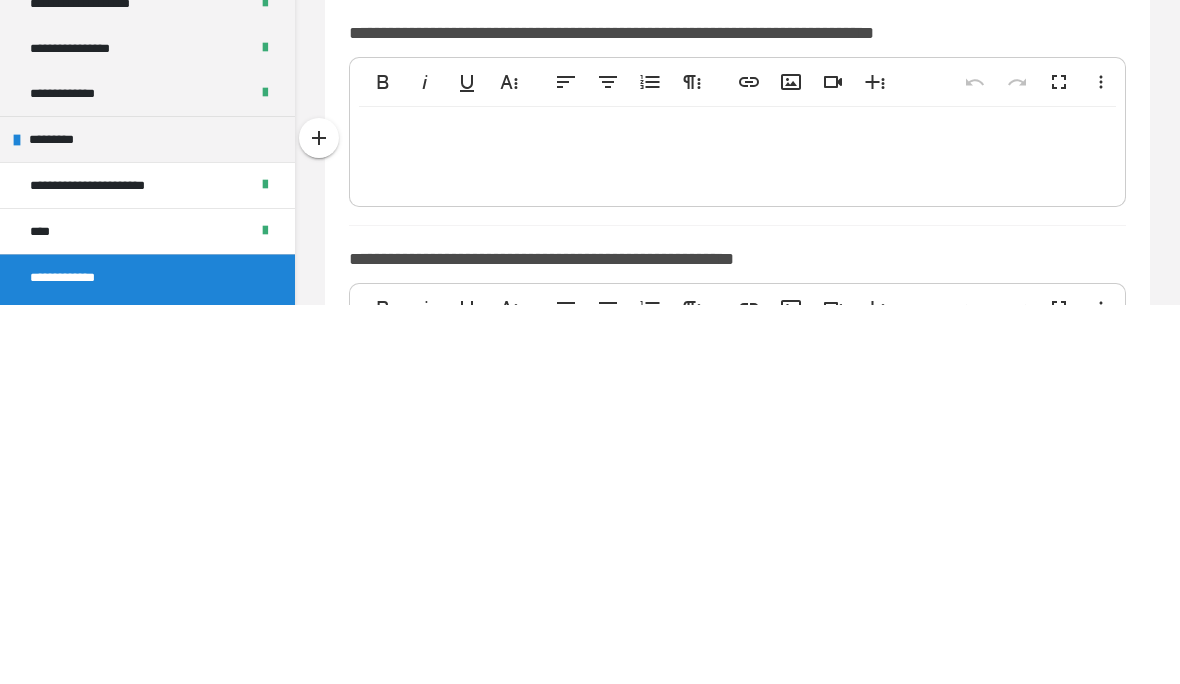 type 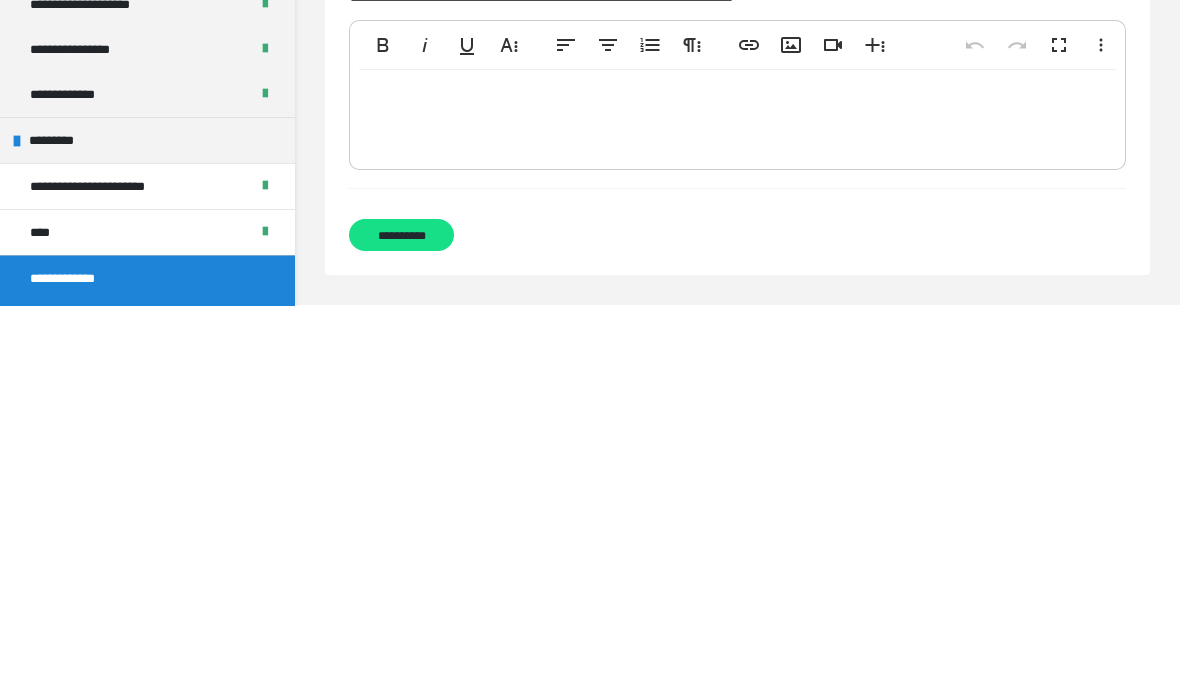 scroll, scrollTop: 674, scrollLeft: 0, axis: vertical 